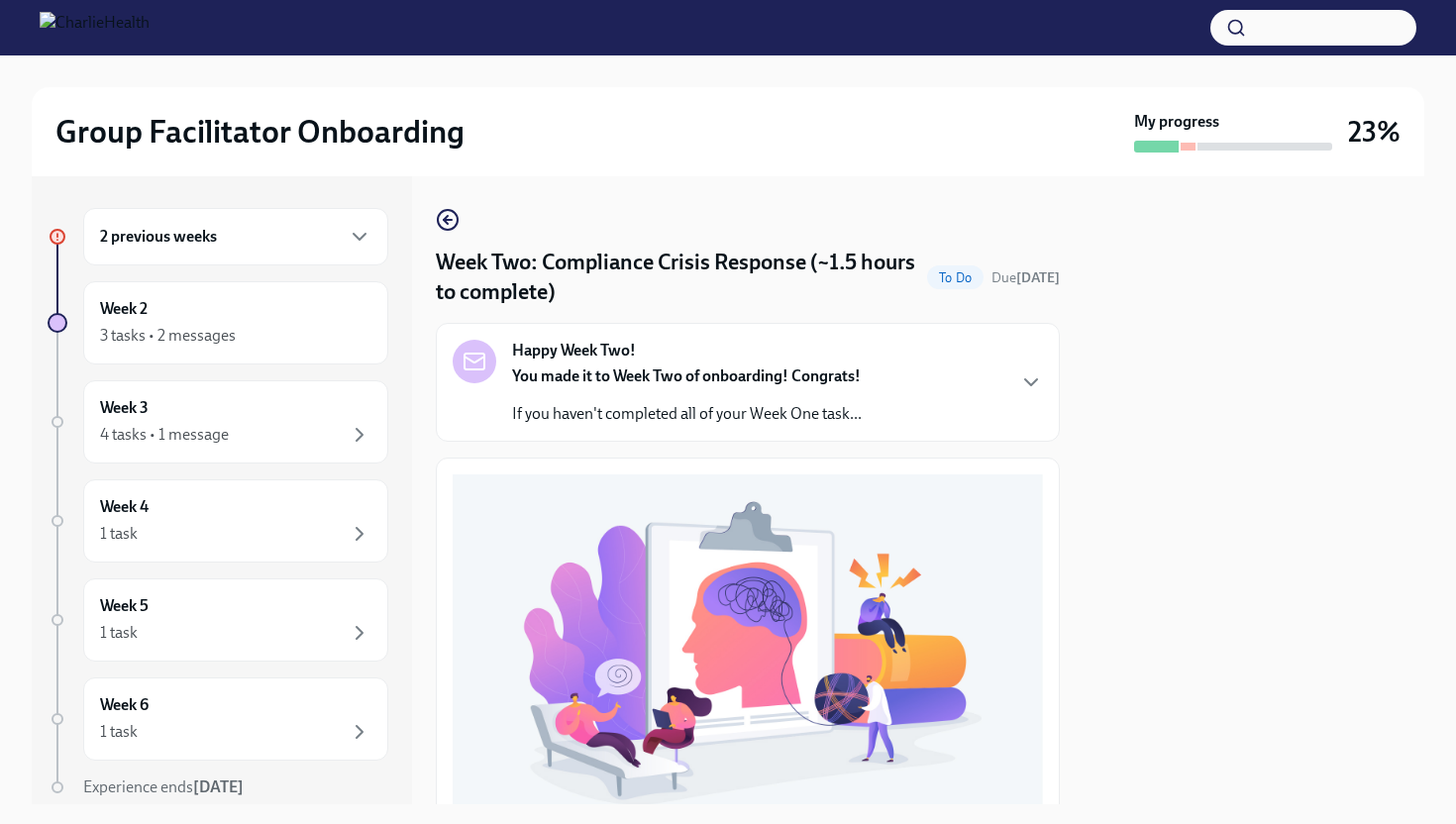 scroll, scrollTop: 0, scrollLeft: 0, axis: both 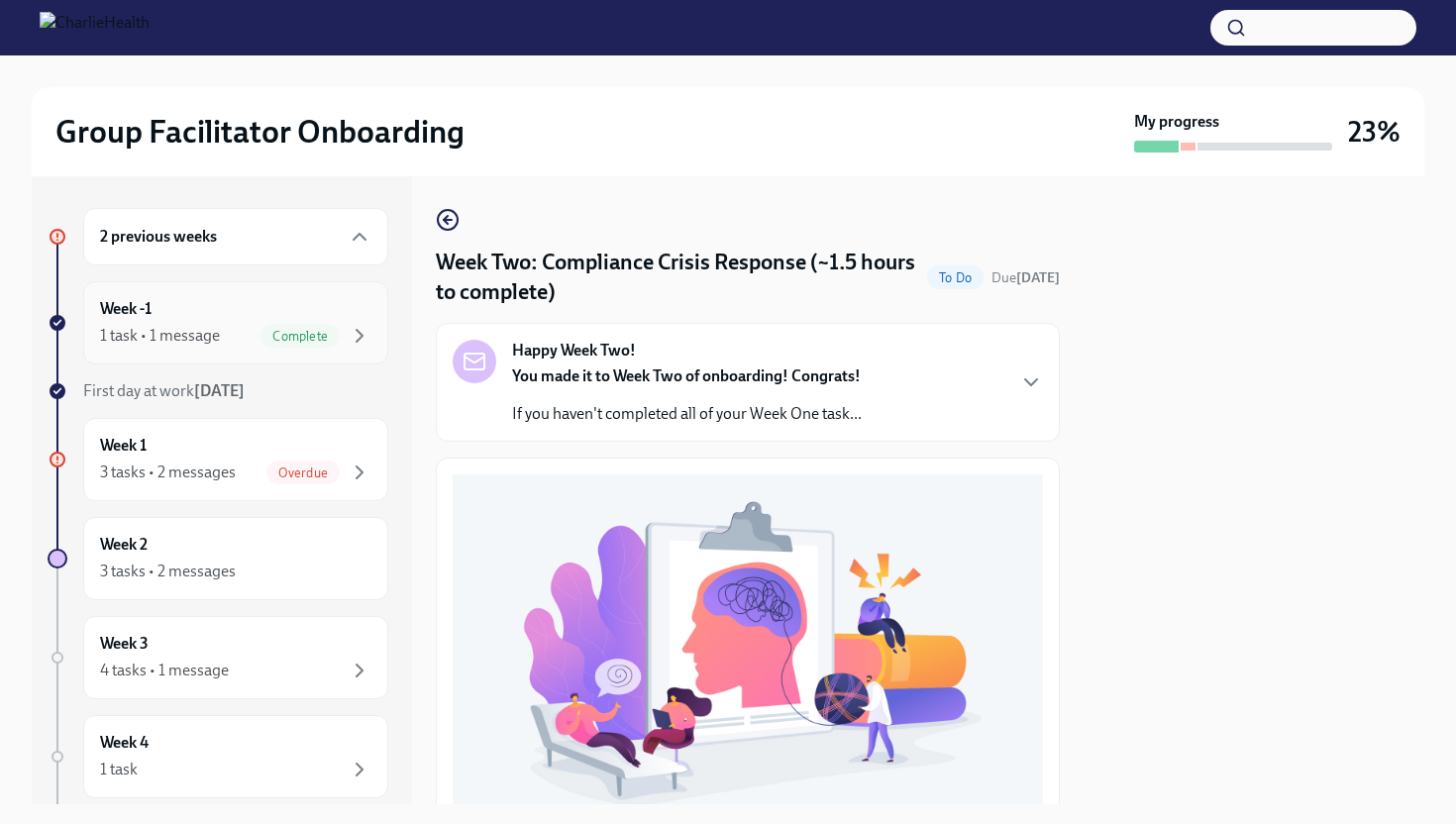 click on "Week -1 1 task • 1 message Complete" at bounding box center (236, 323) 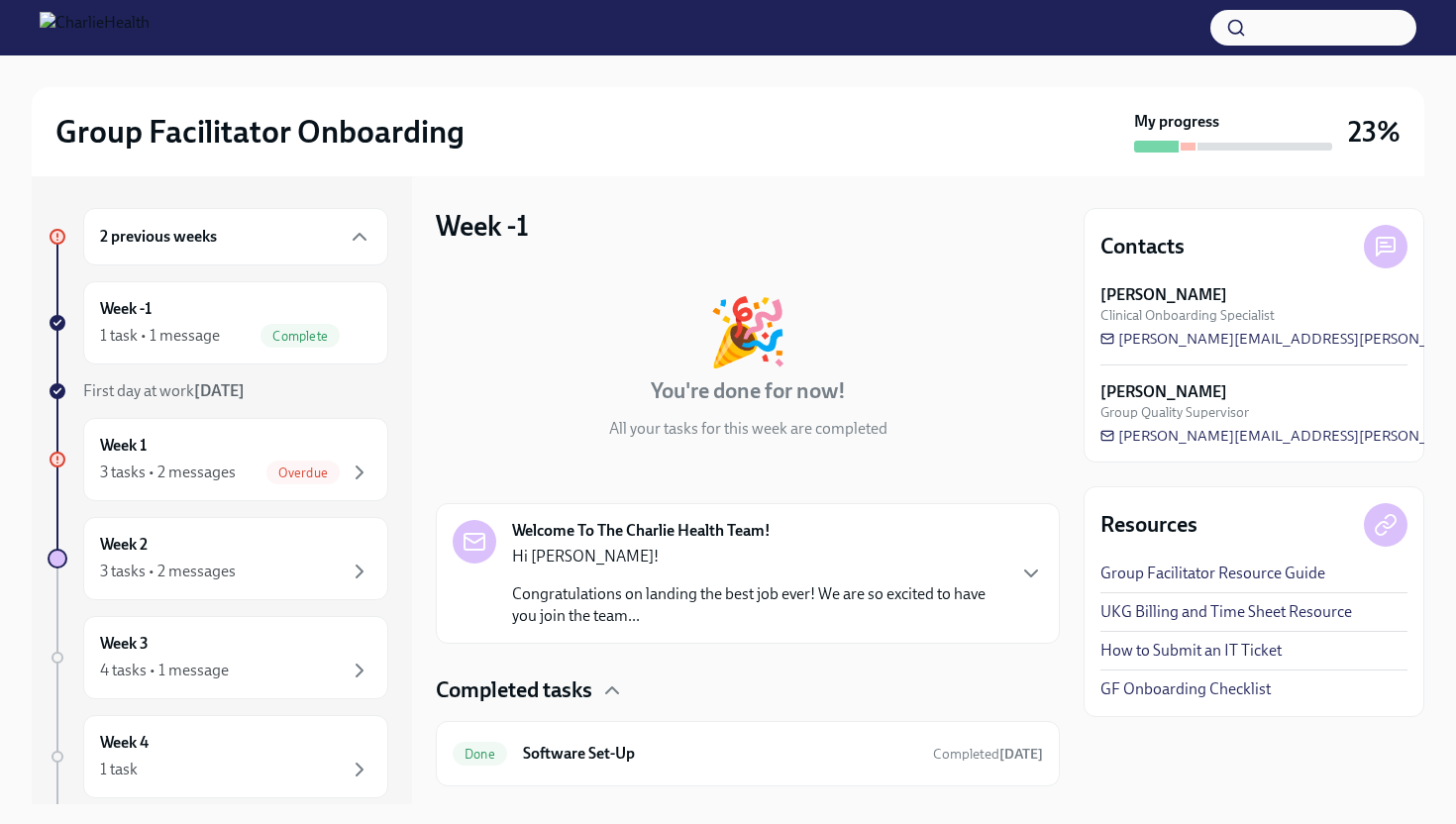scroll, scrollTop: 46, scrollLeft: 0, axis: vertical 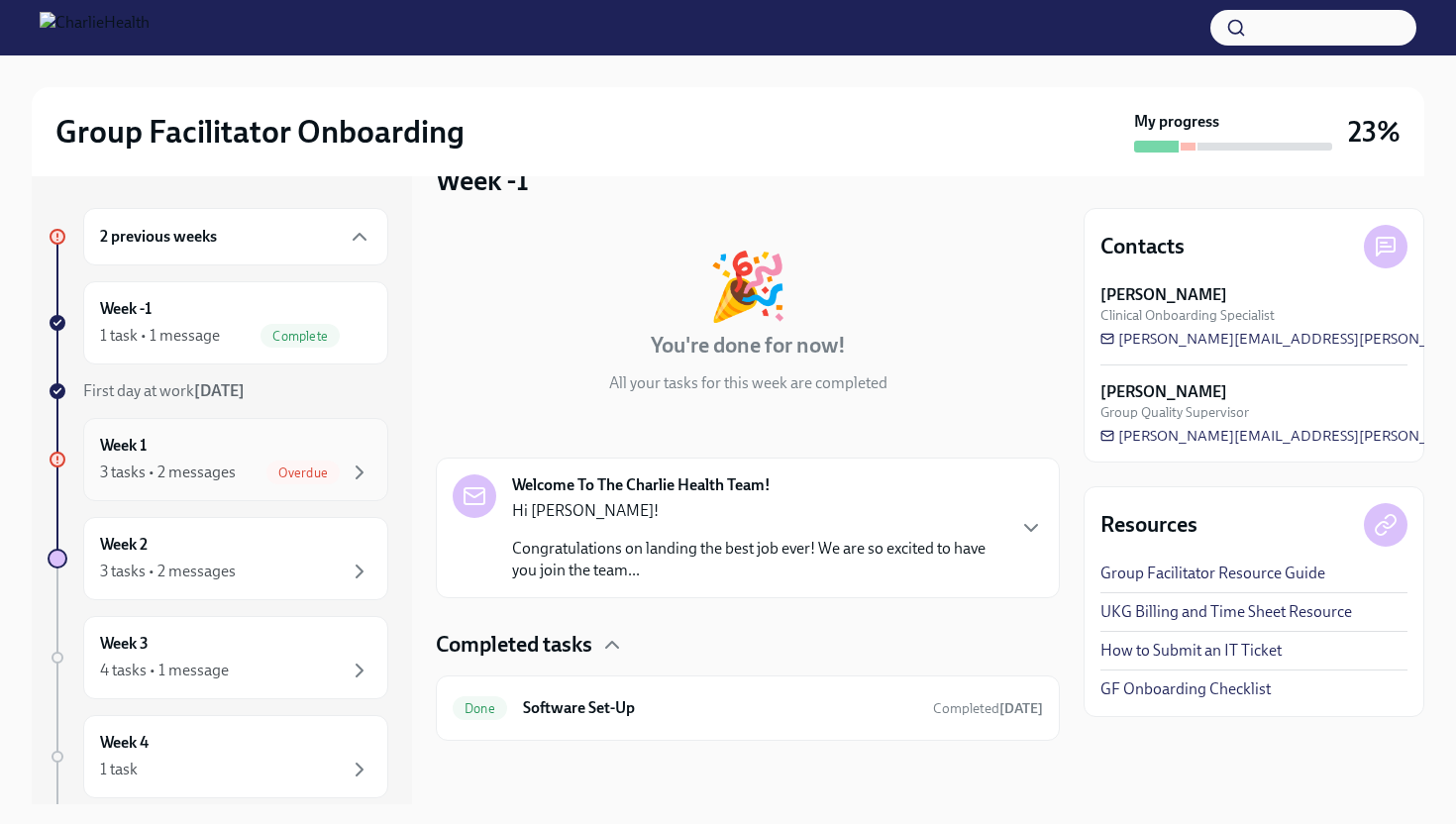 click on "Week 1 3 tasks • 2 messages Overdue" at bounding box center (236, 460) 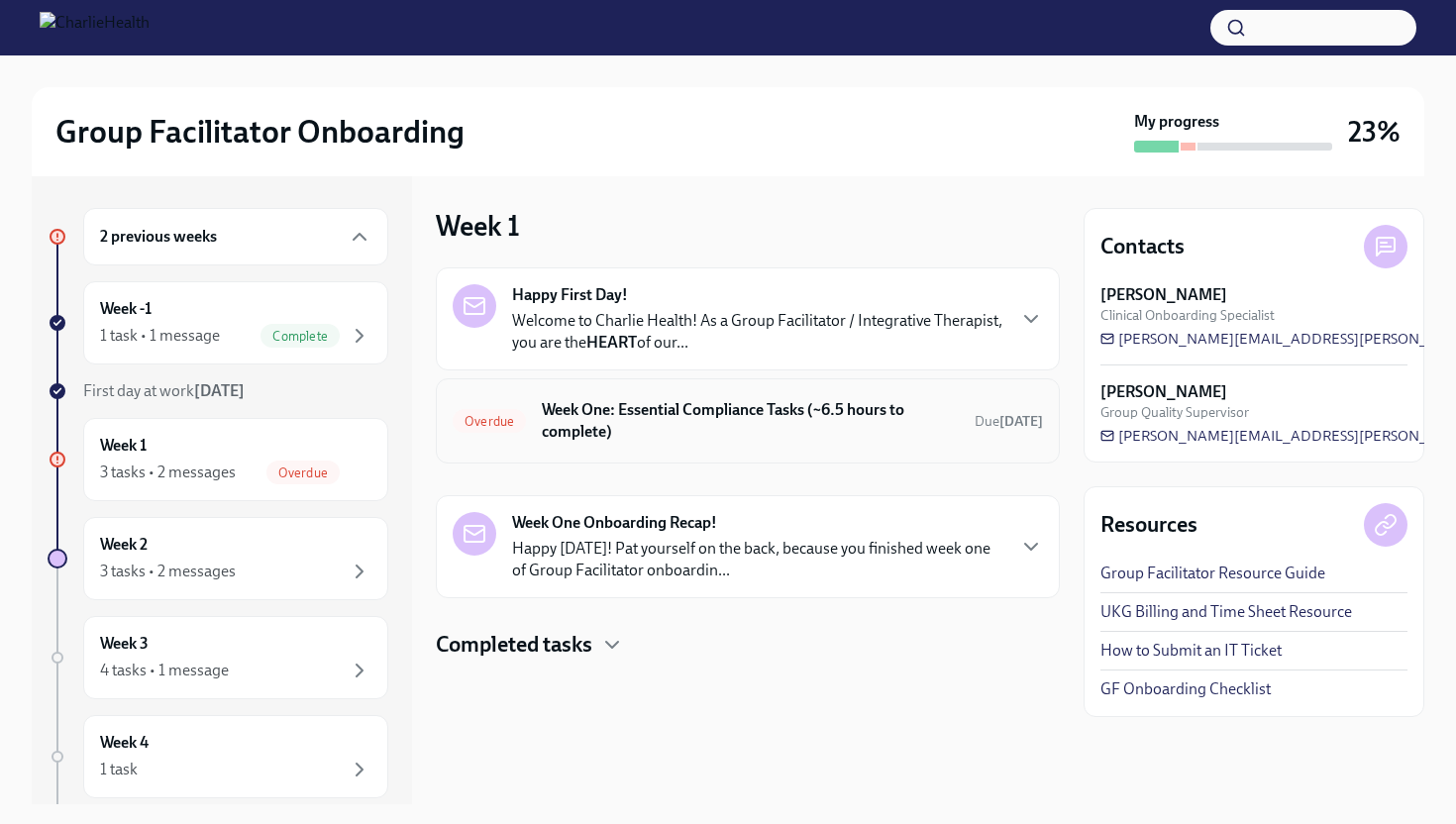 click on "Week One: Essential Compliance Tasks (~6.5 hours to complete)" at bounding box center (750, 421) 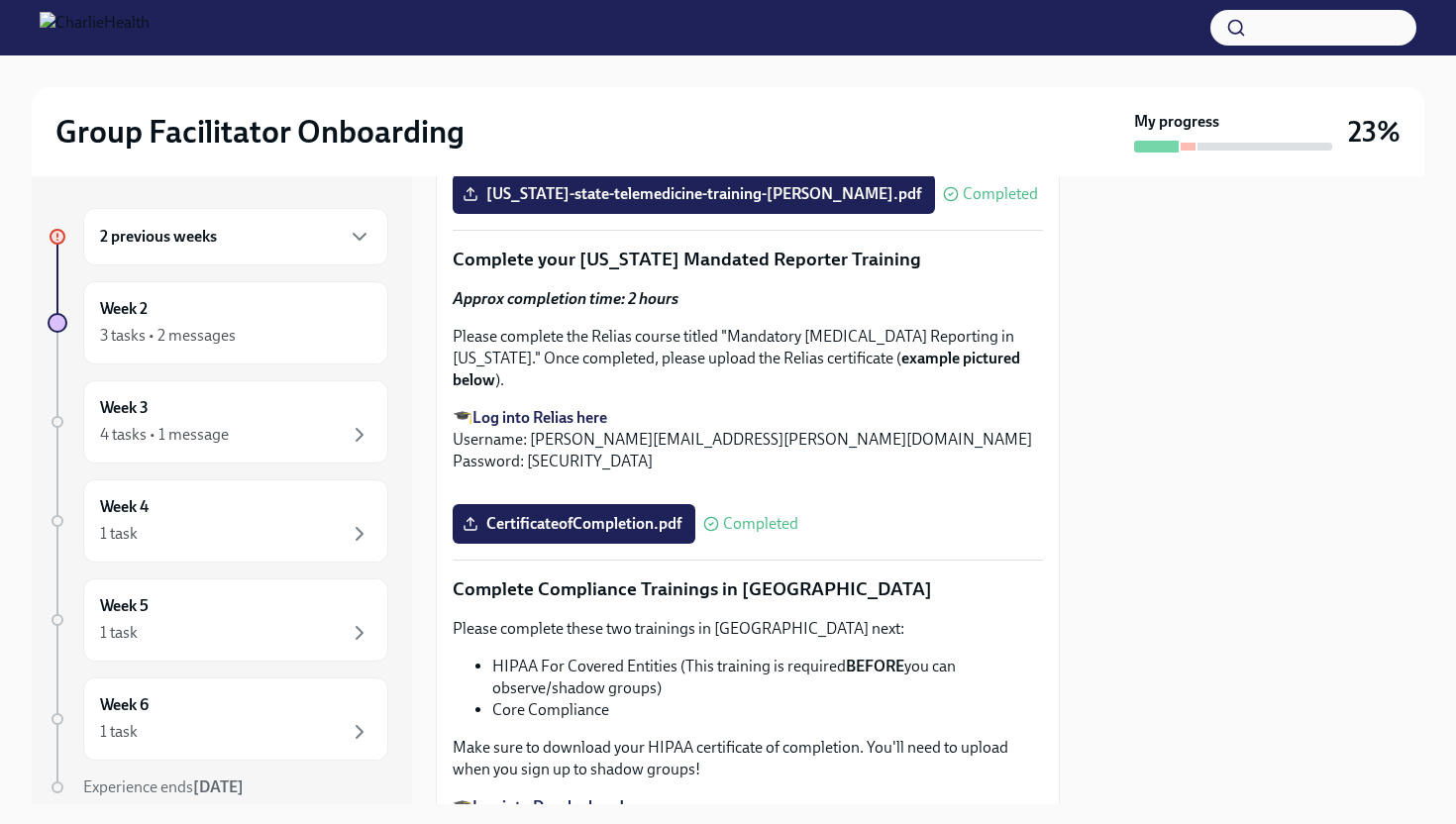 scroll, scrollTop: 3586, scrollLeft: 0, axis: vertical 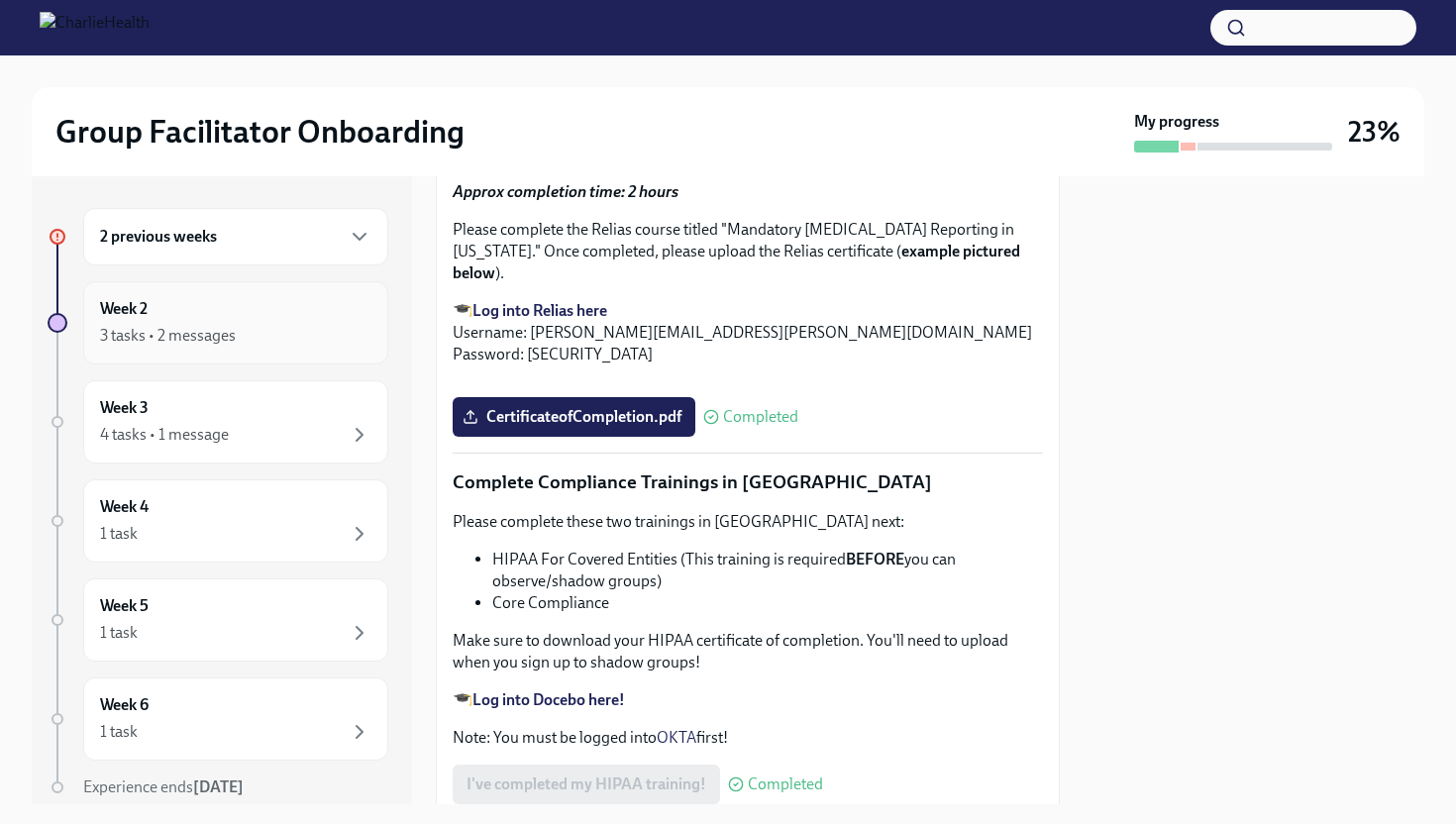 click on "3 tasks • 2 messages" at bounding box center (167, 336) 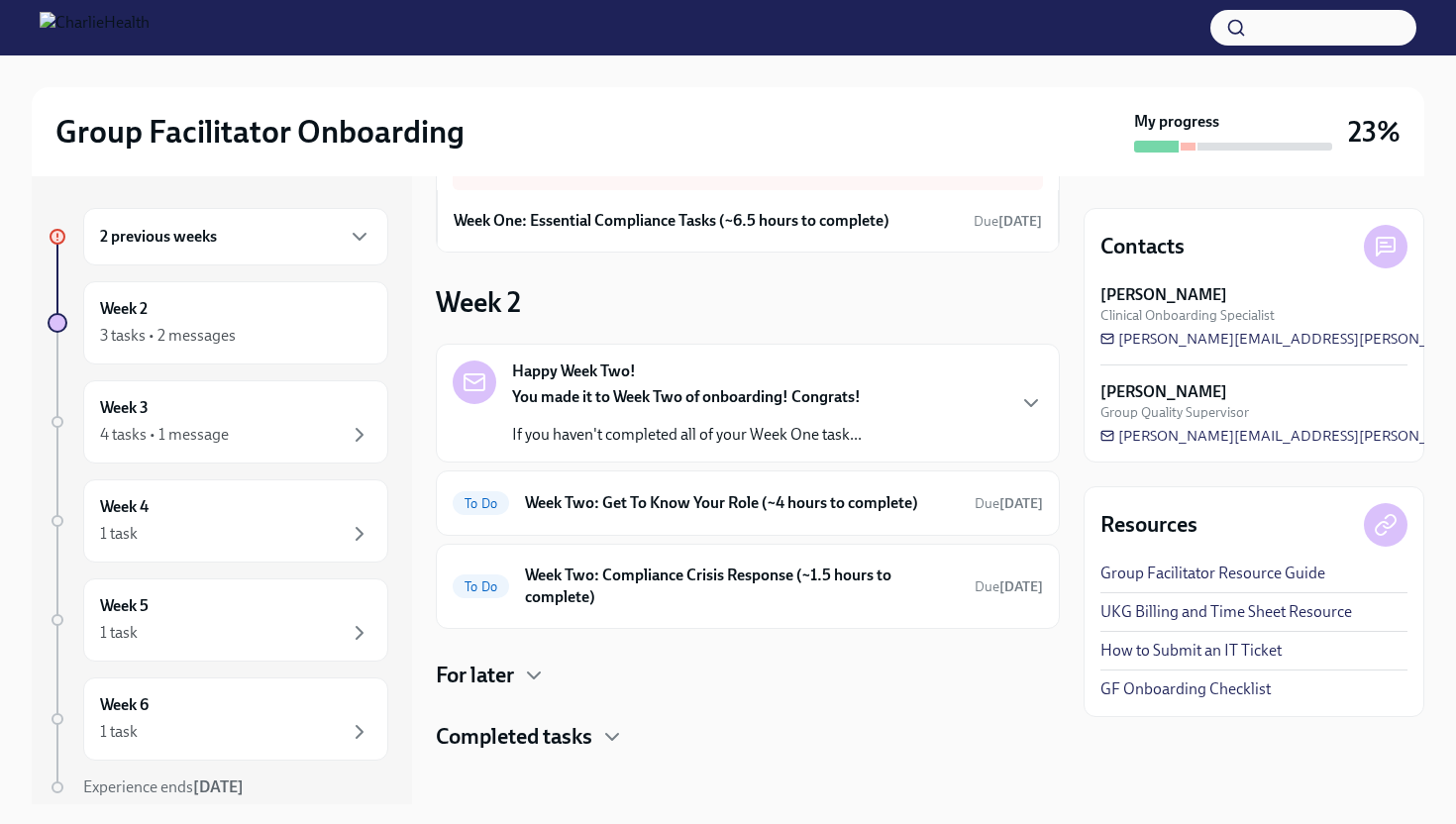 scroll, scrollTop: 121, scrollLeft: 0, axis: vertical 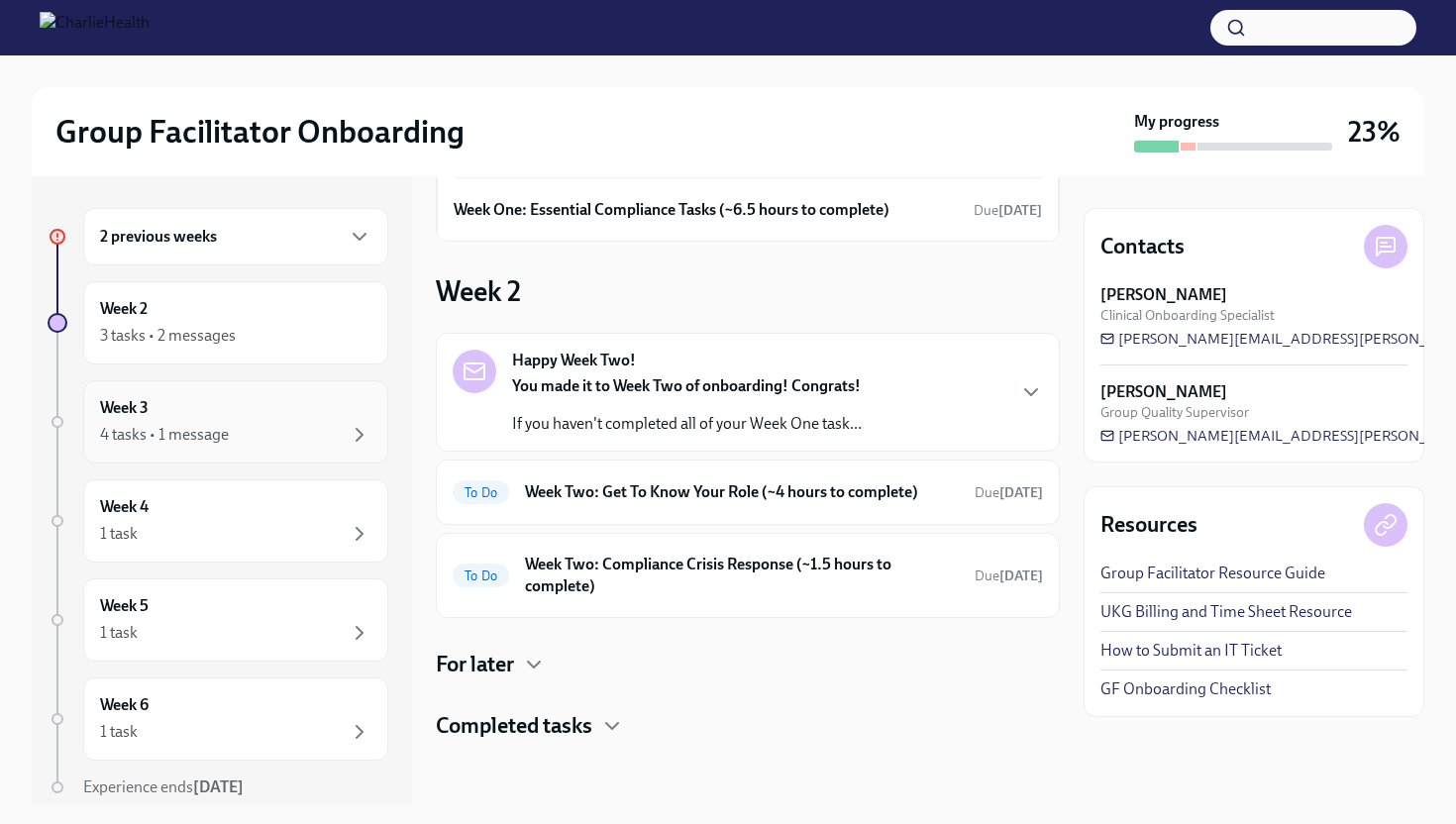 click on "Week 3 4 tasks • 1 message" at bounding box center (236, 422) 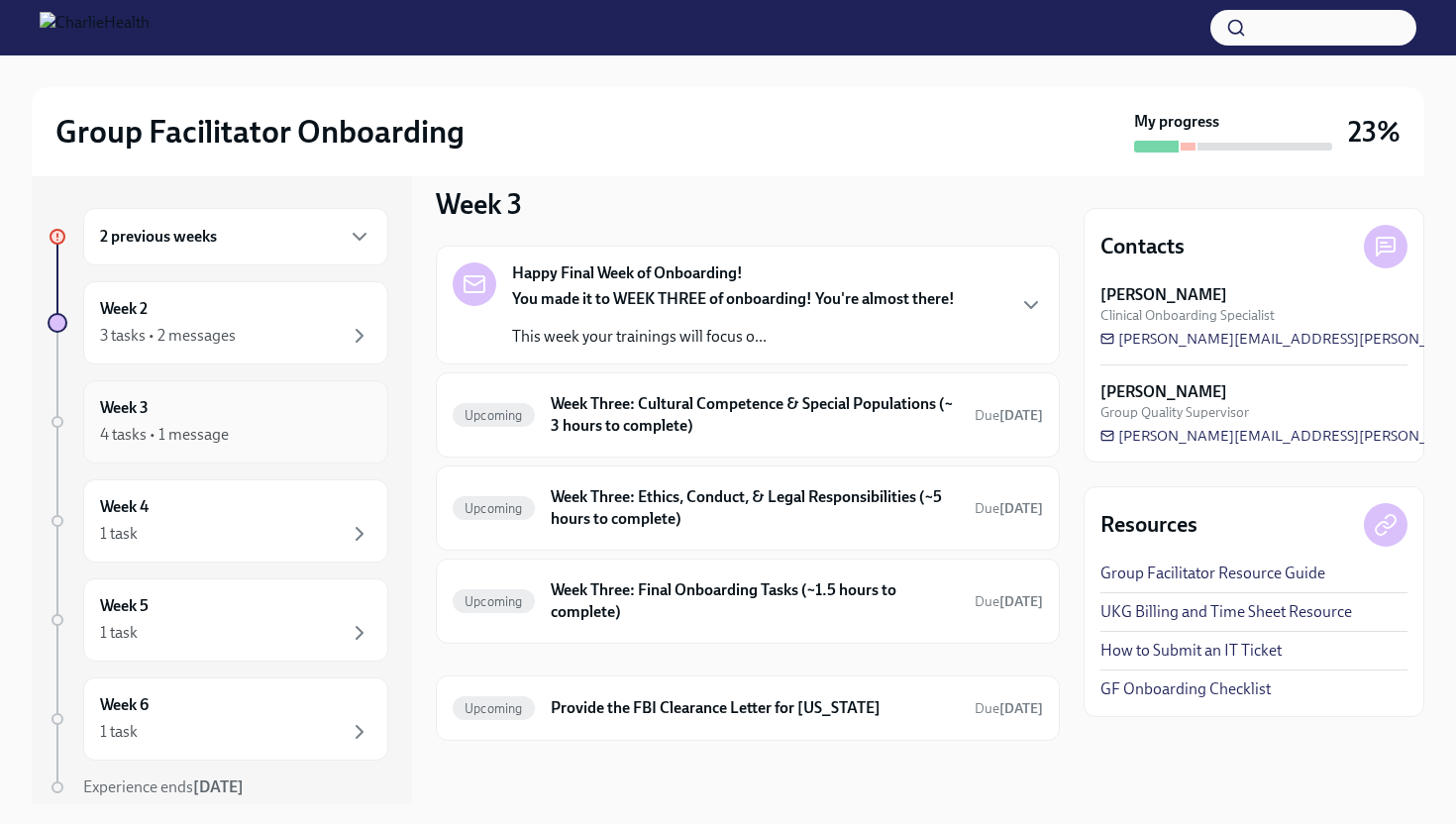 scroll, scrollTop: 0, scrollLeft: 0, axis: both 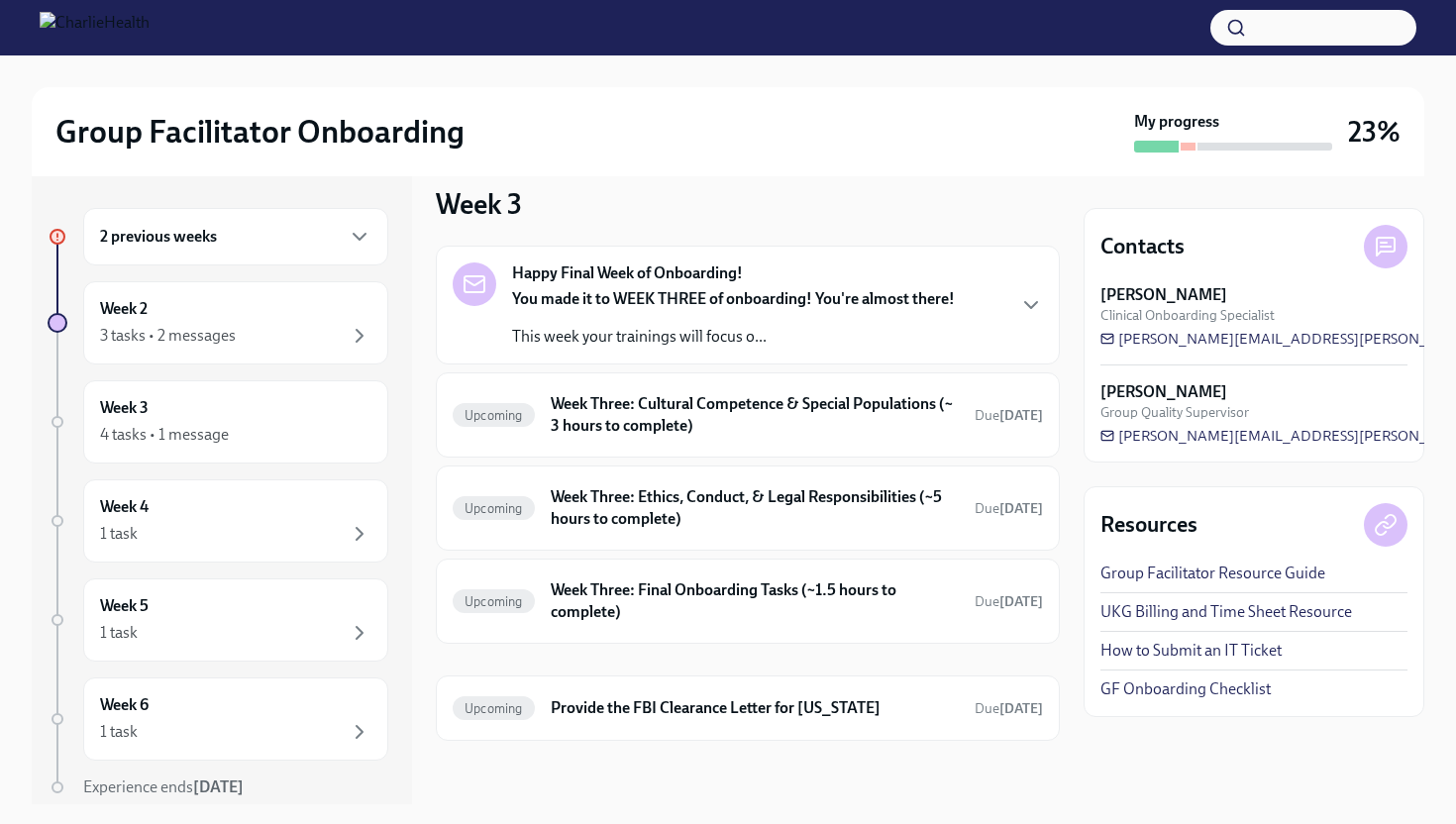 click on "Group Facilitator Onboarding My progress 23%" at bounding box center (728, 132) 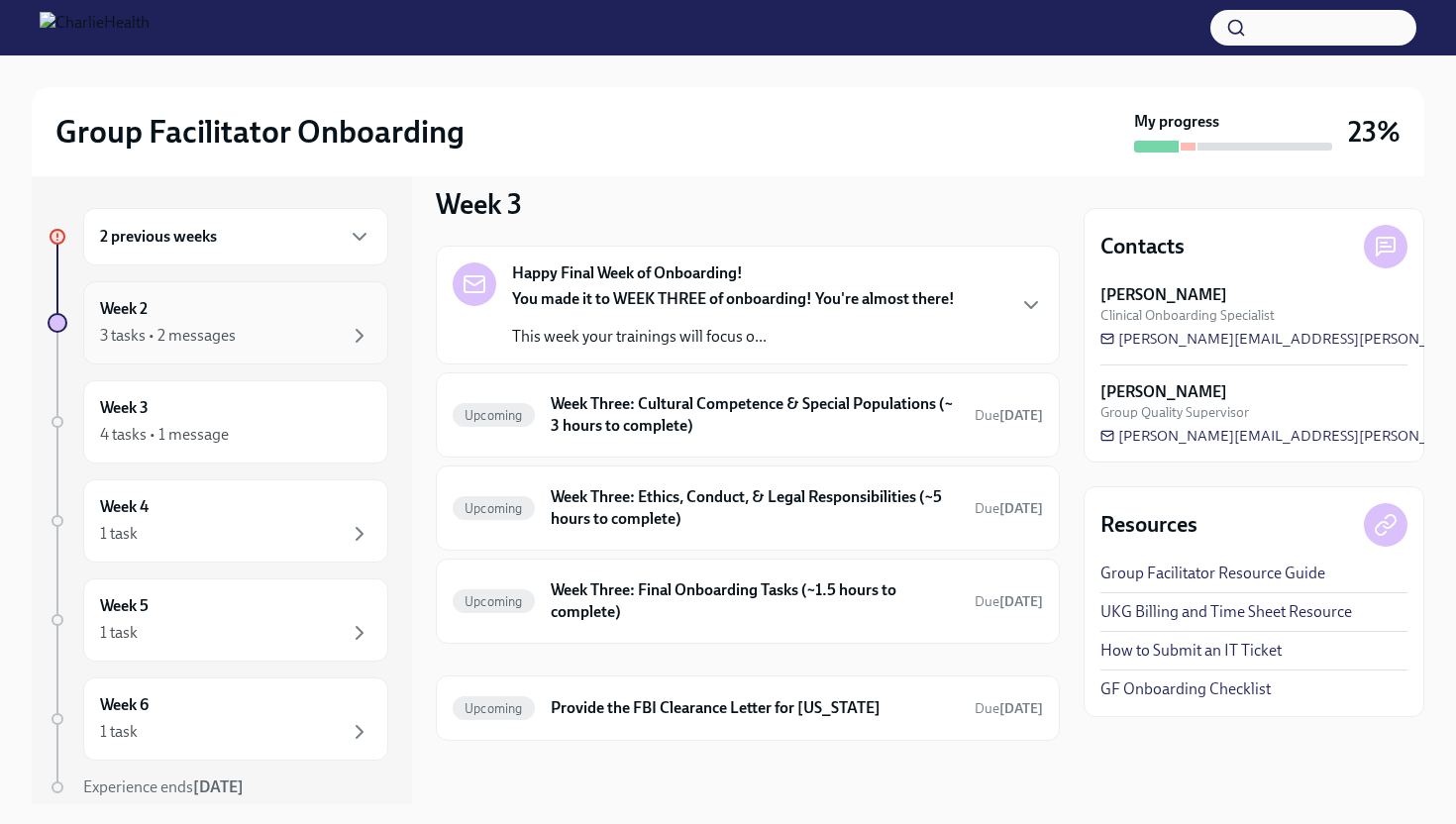click on "Week 2 3 tasks • 2 messages" at bounding box center (236, 323) 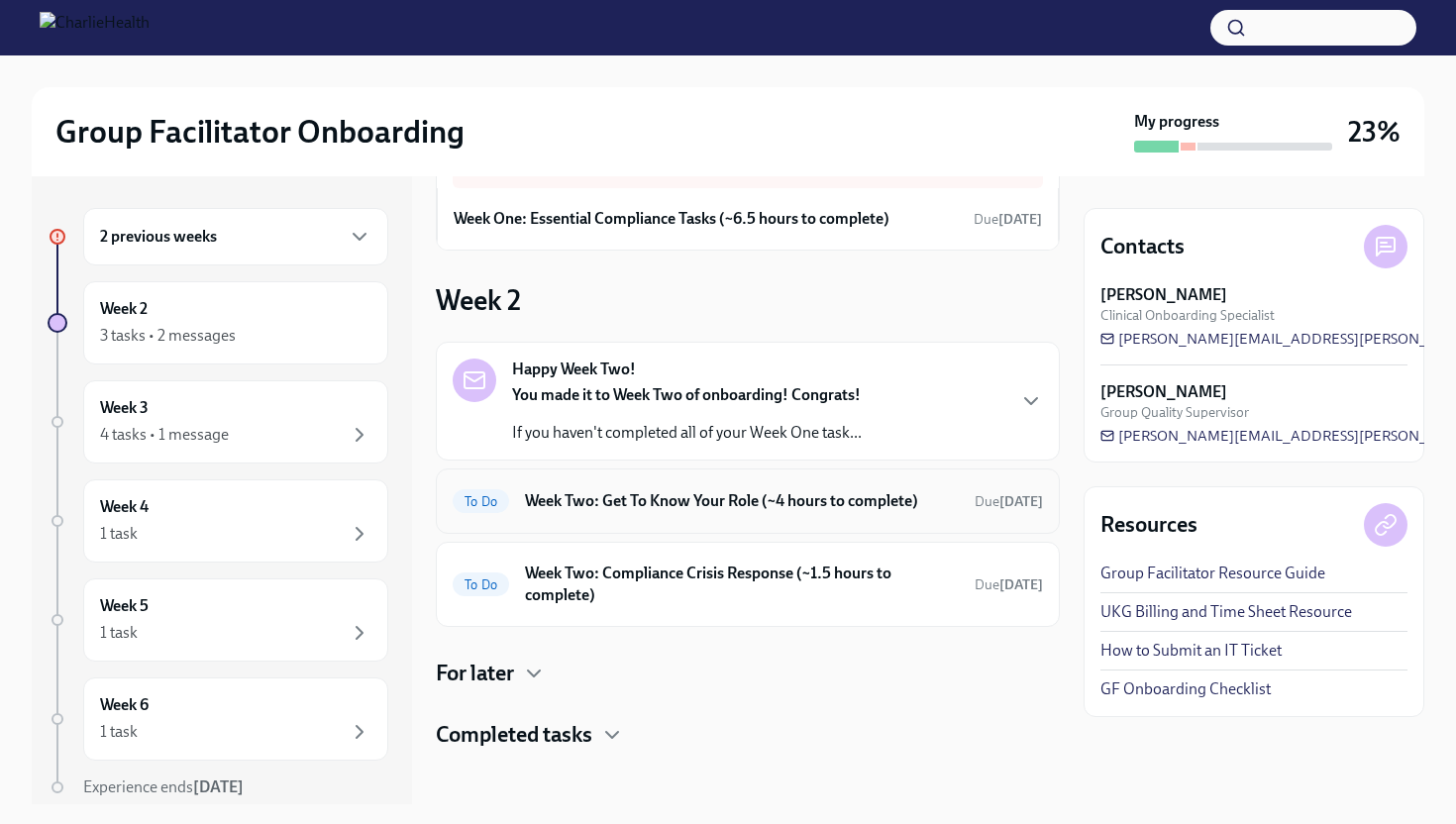 scroll, scrollTop: 121, scrollLeft: 0, axis: vertical 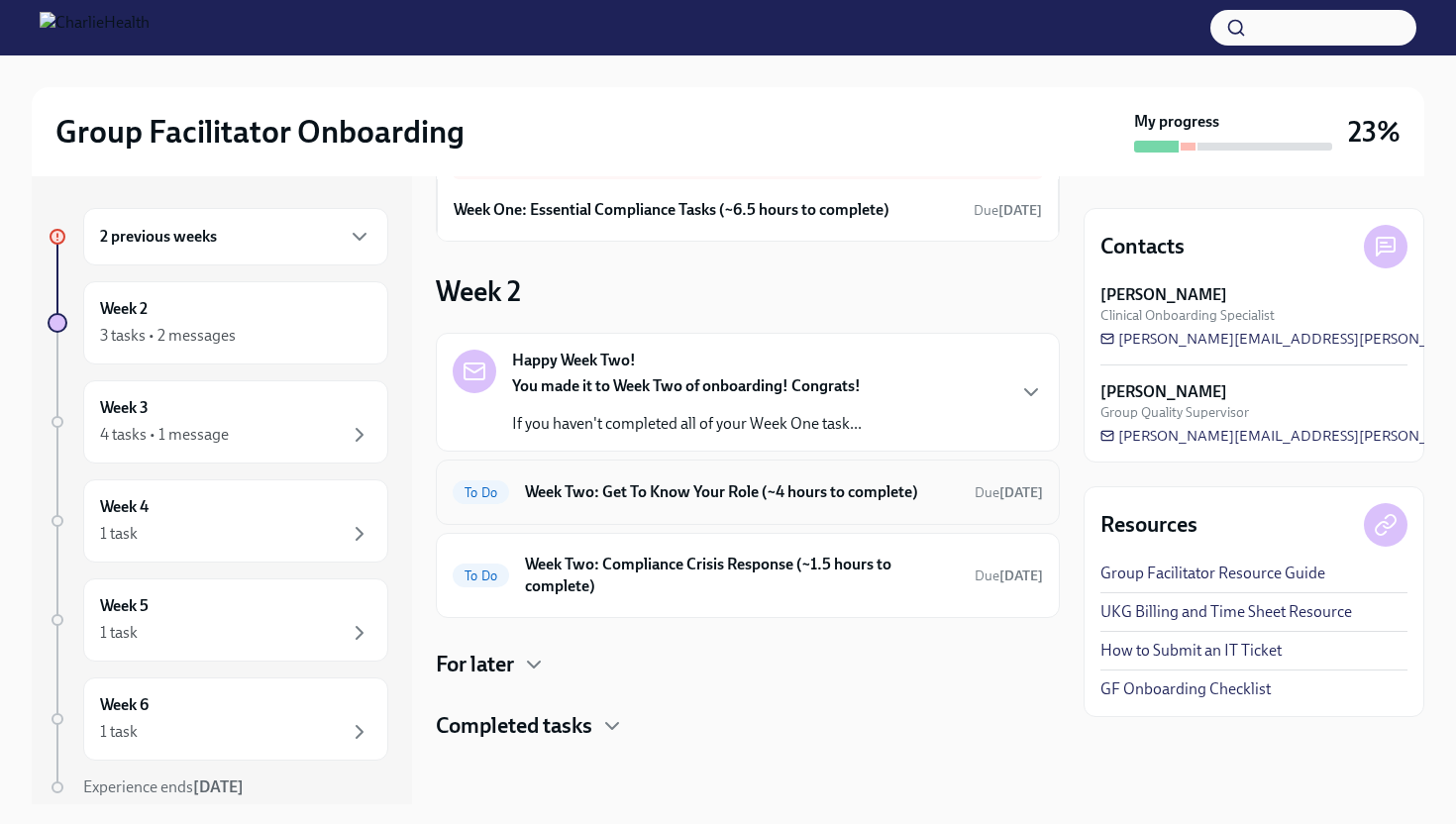 click on "To Do Week Two: Get To Know Your Role (~4 hours to complete) Due  [DATE]" at bounding box center [748, 492] 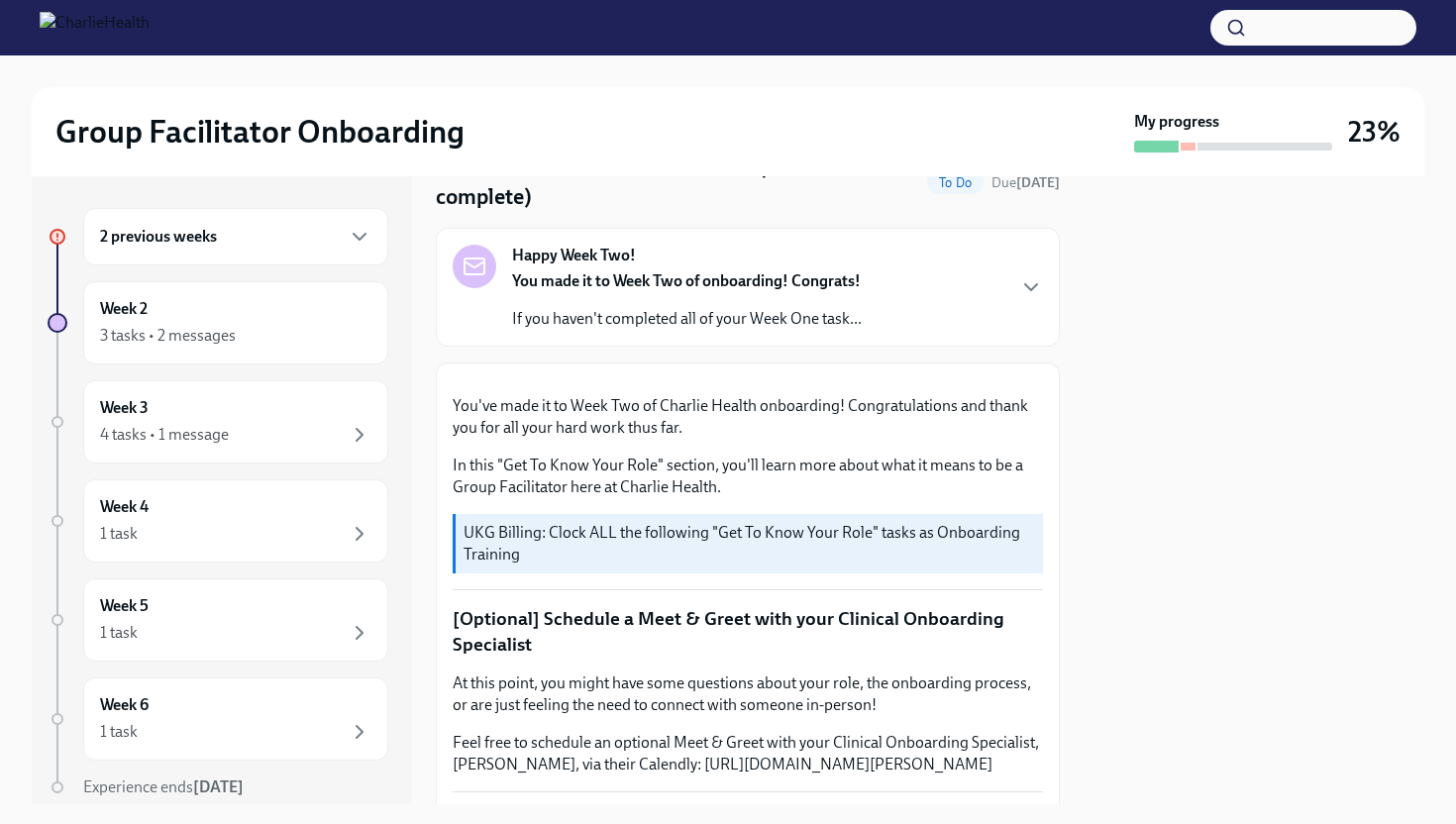 scroll, scrollTop: 0, scrollLeft: 0, axis: both 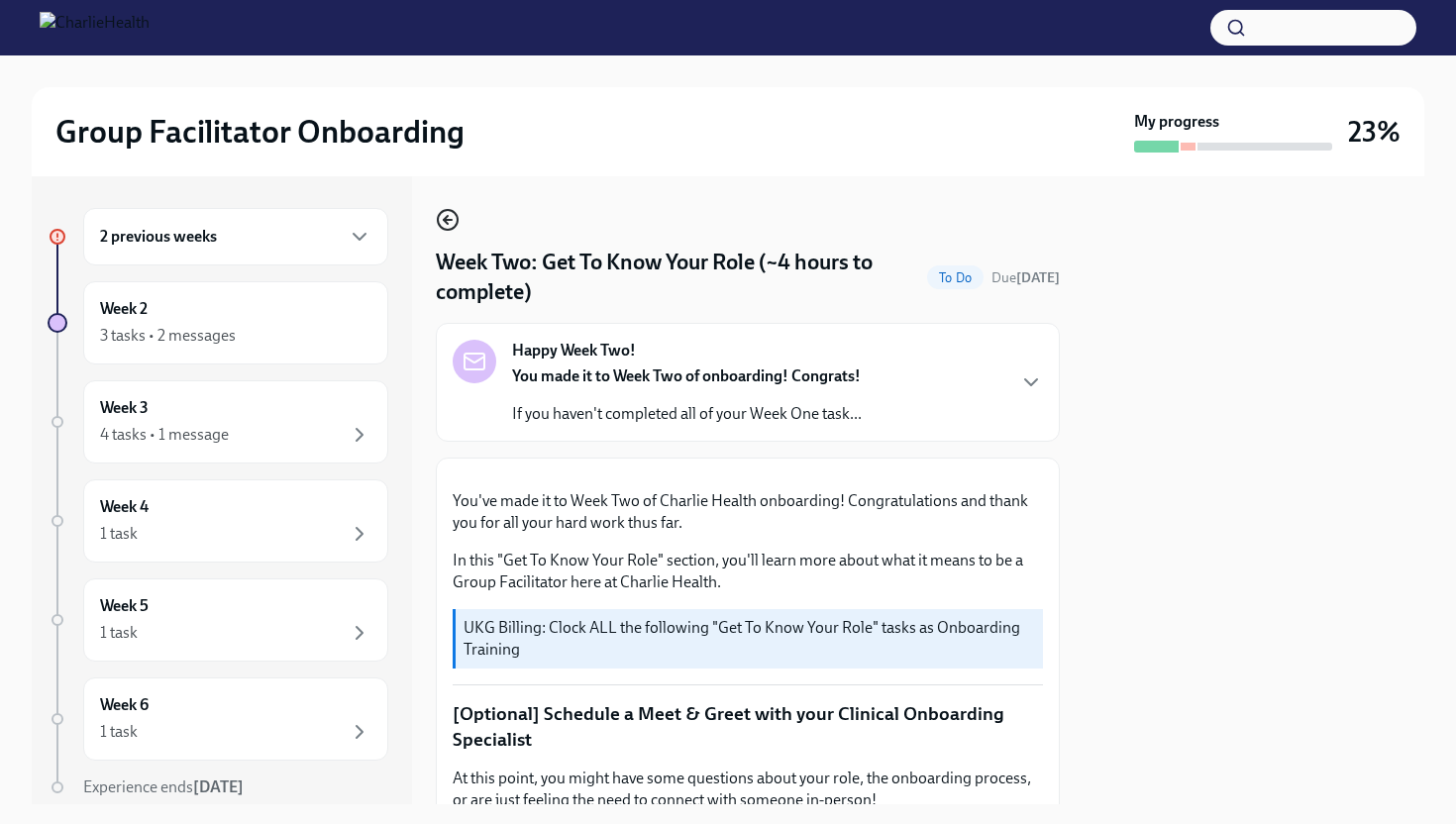 click 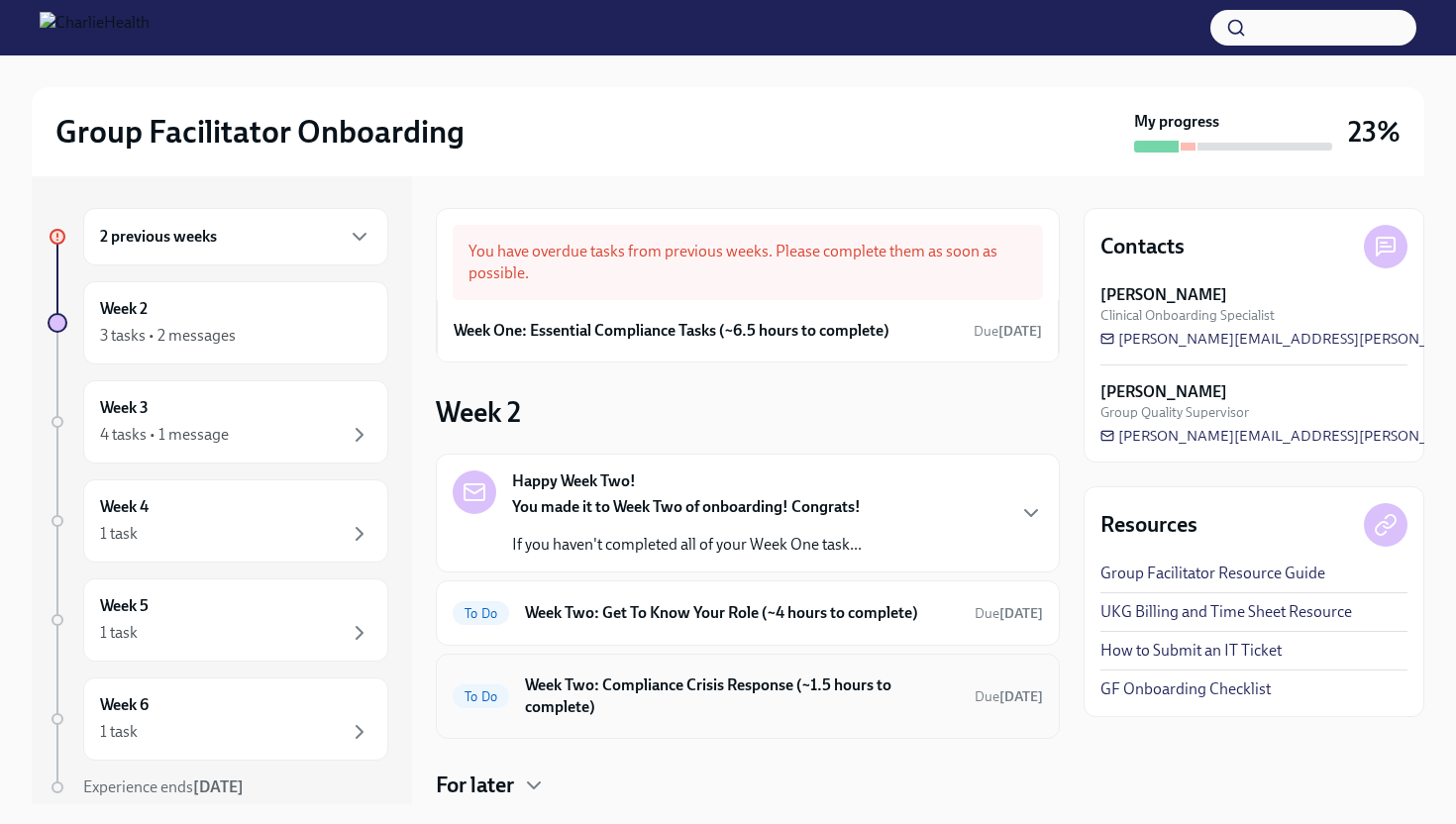 scroll, scrollTop: 121, scrollLeft: 0, axis: vertical 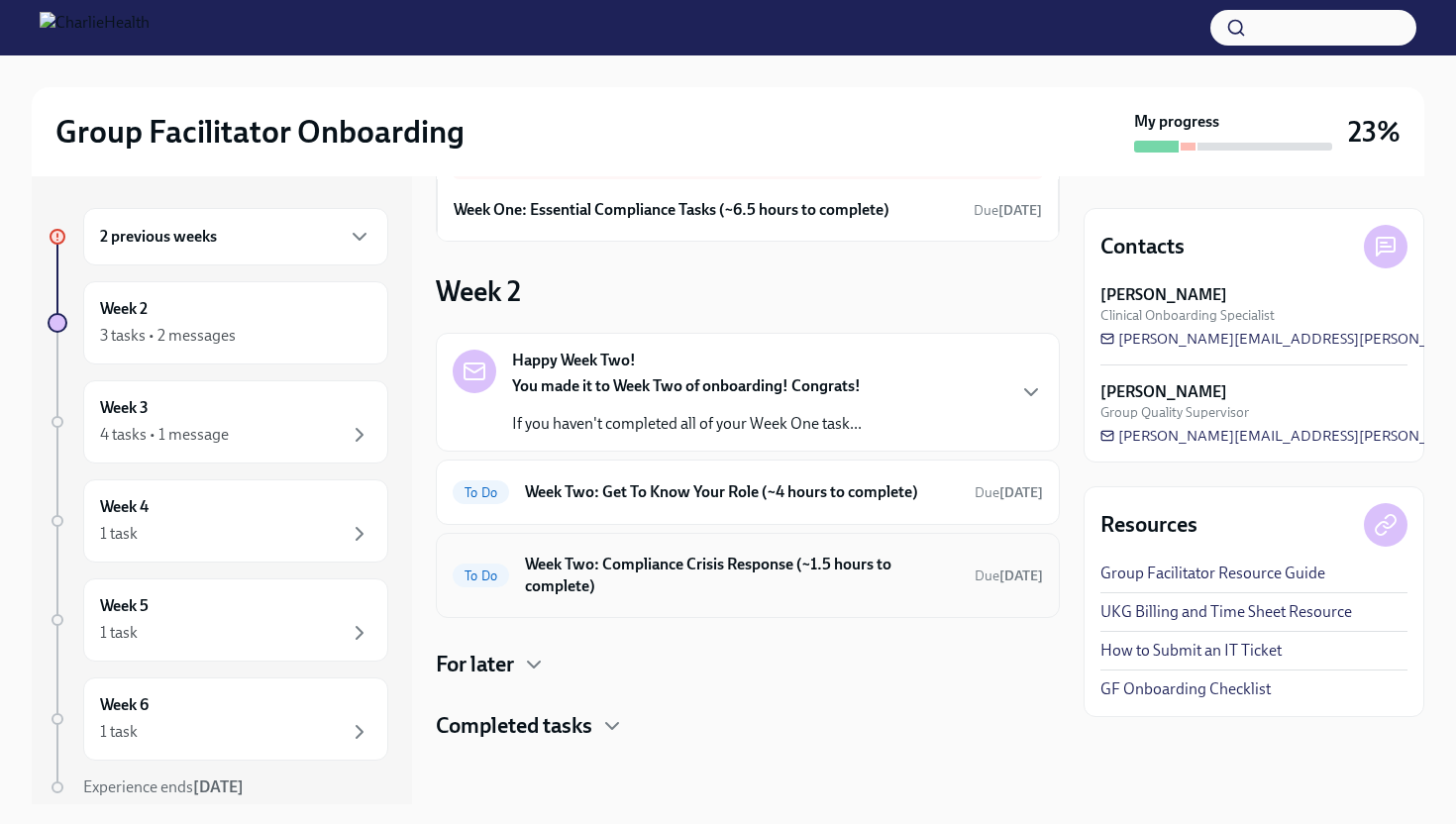click on "Week Two: Compliance Crisis Response (~1.5 hours to complete)" at bounding box center [742, 575] 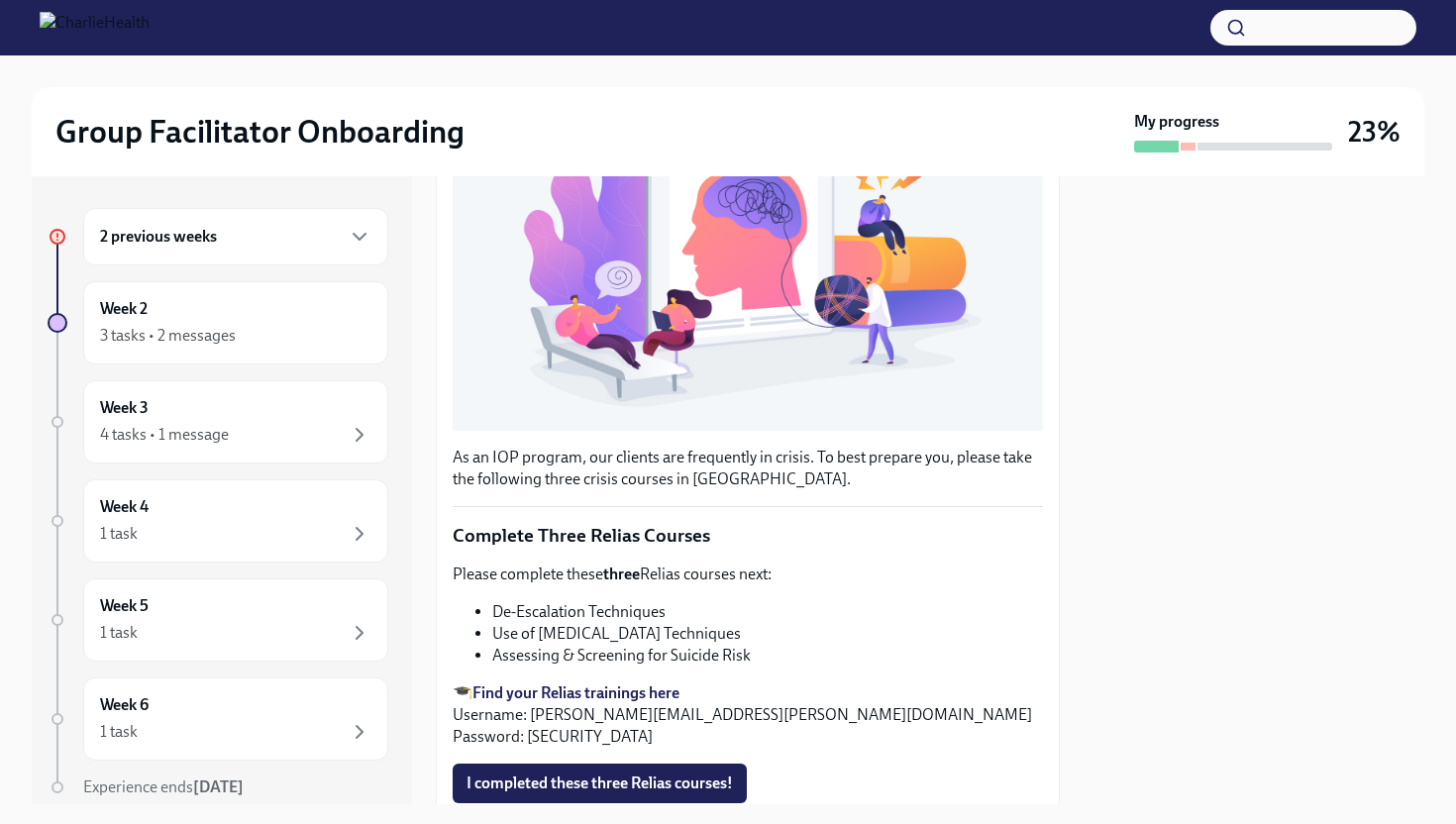scroll, scrollTop: 549, scrollLeft: 0, axis: vertical 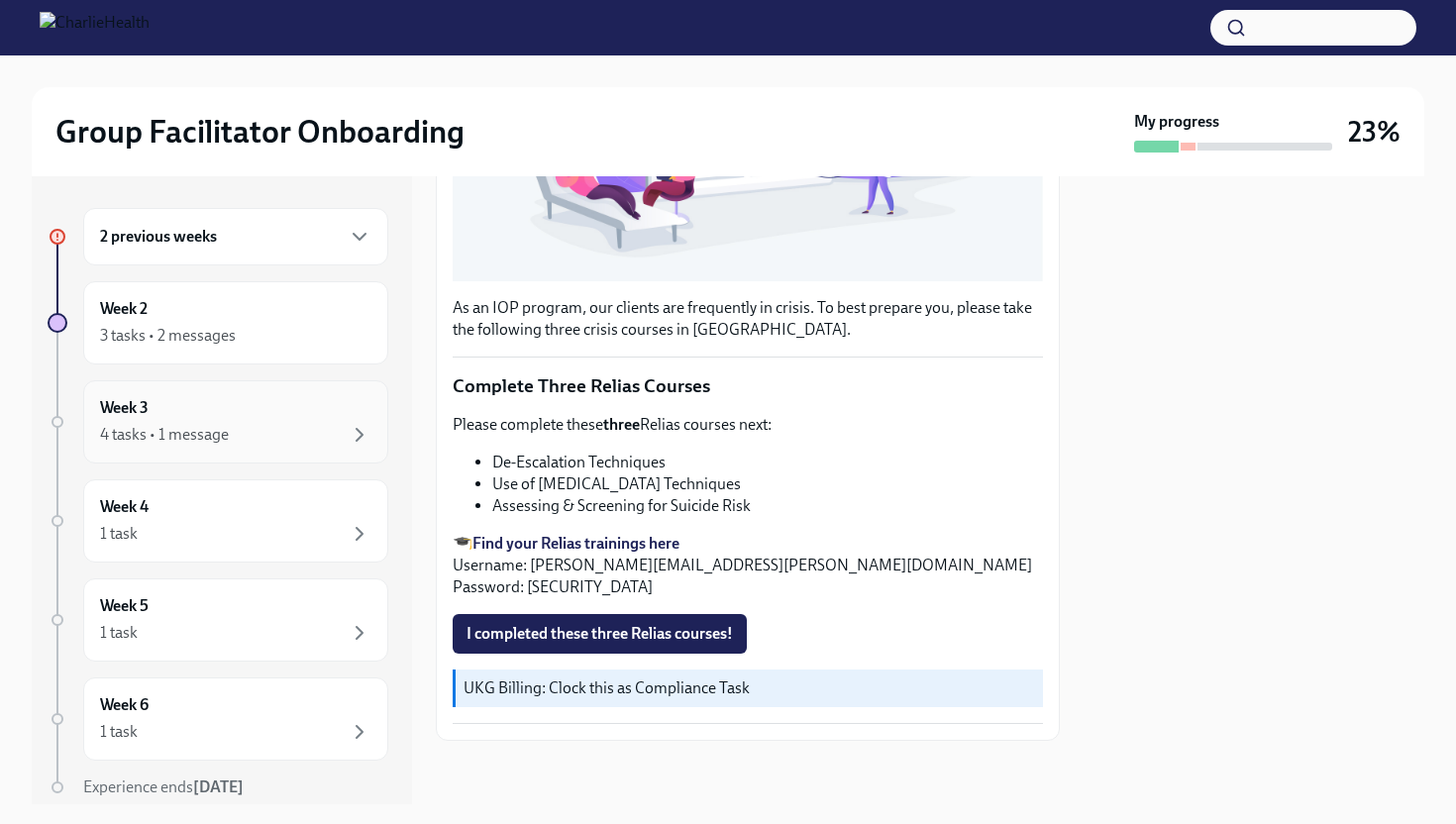 click on "4 tasks • 1 message" at bounding box center (236, 435) 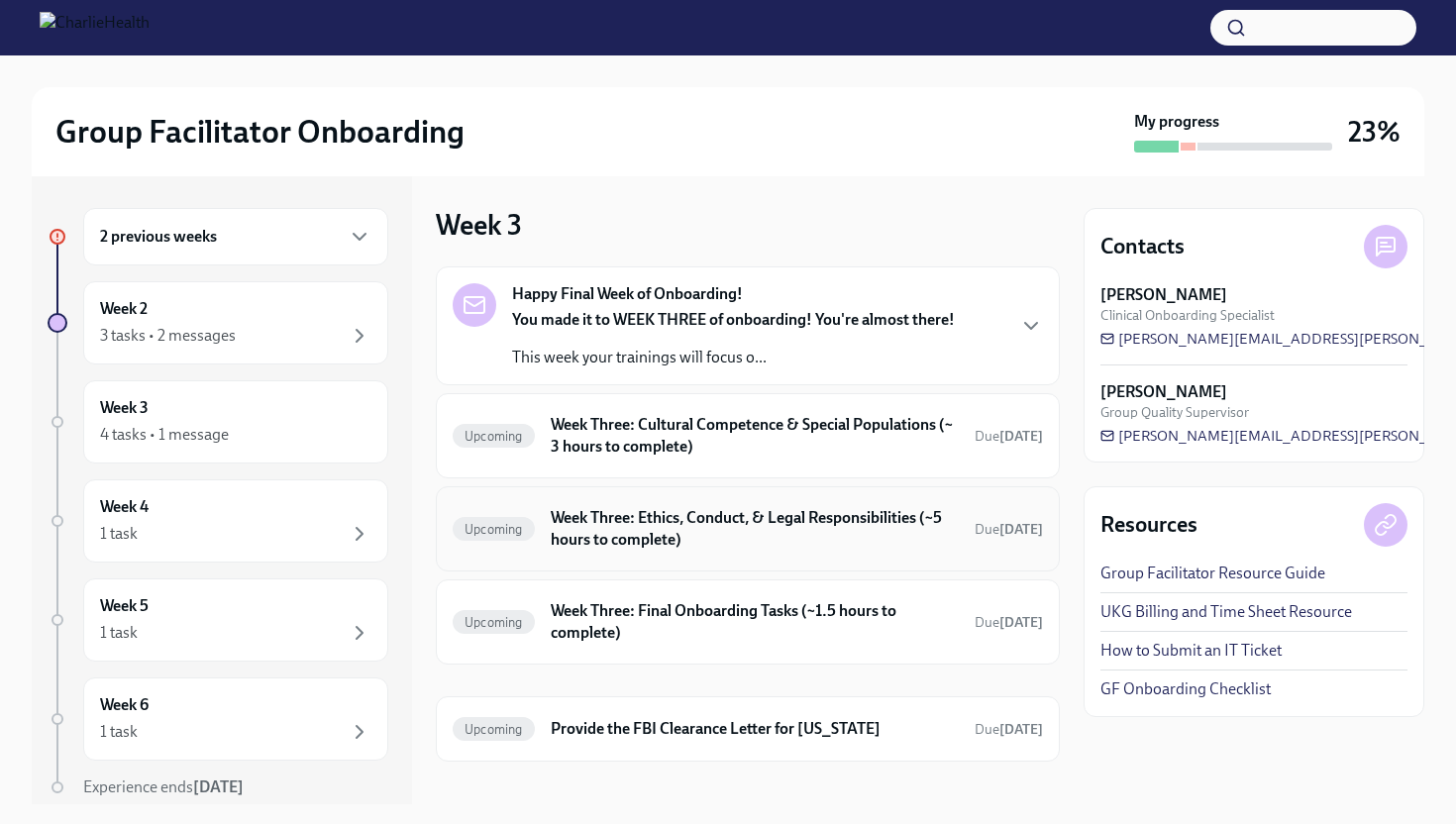 scroll, scrollTop: 4, scrollLeft: 0, axis: vertical 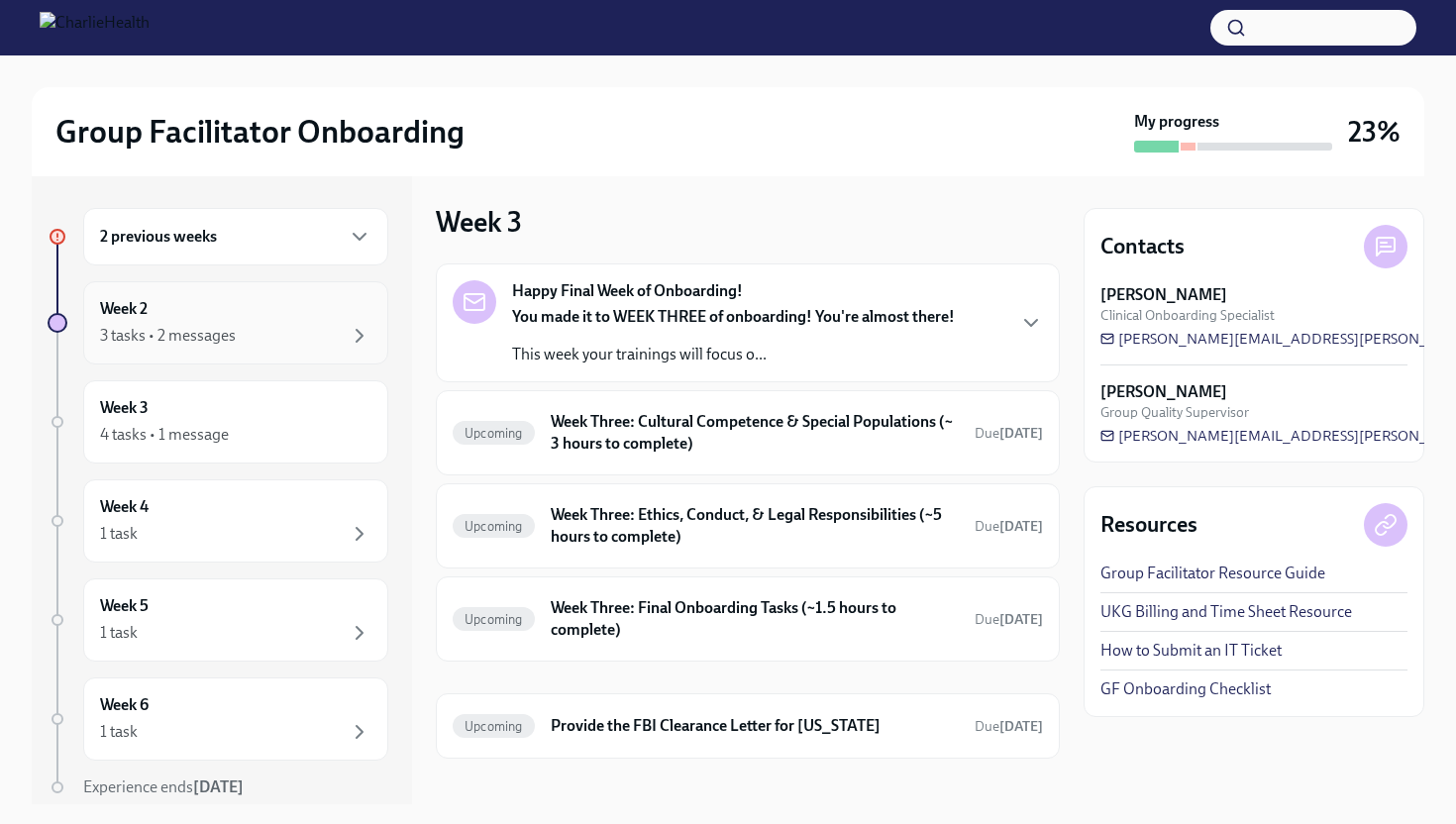 click on "3 tasks • 2 messages" at bounding box center [236, 336] 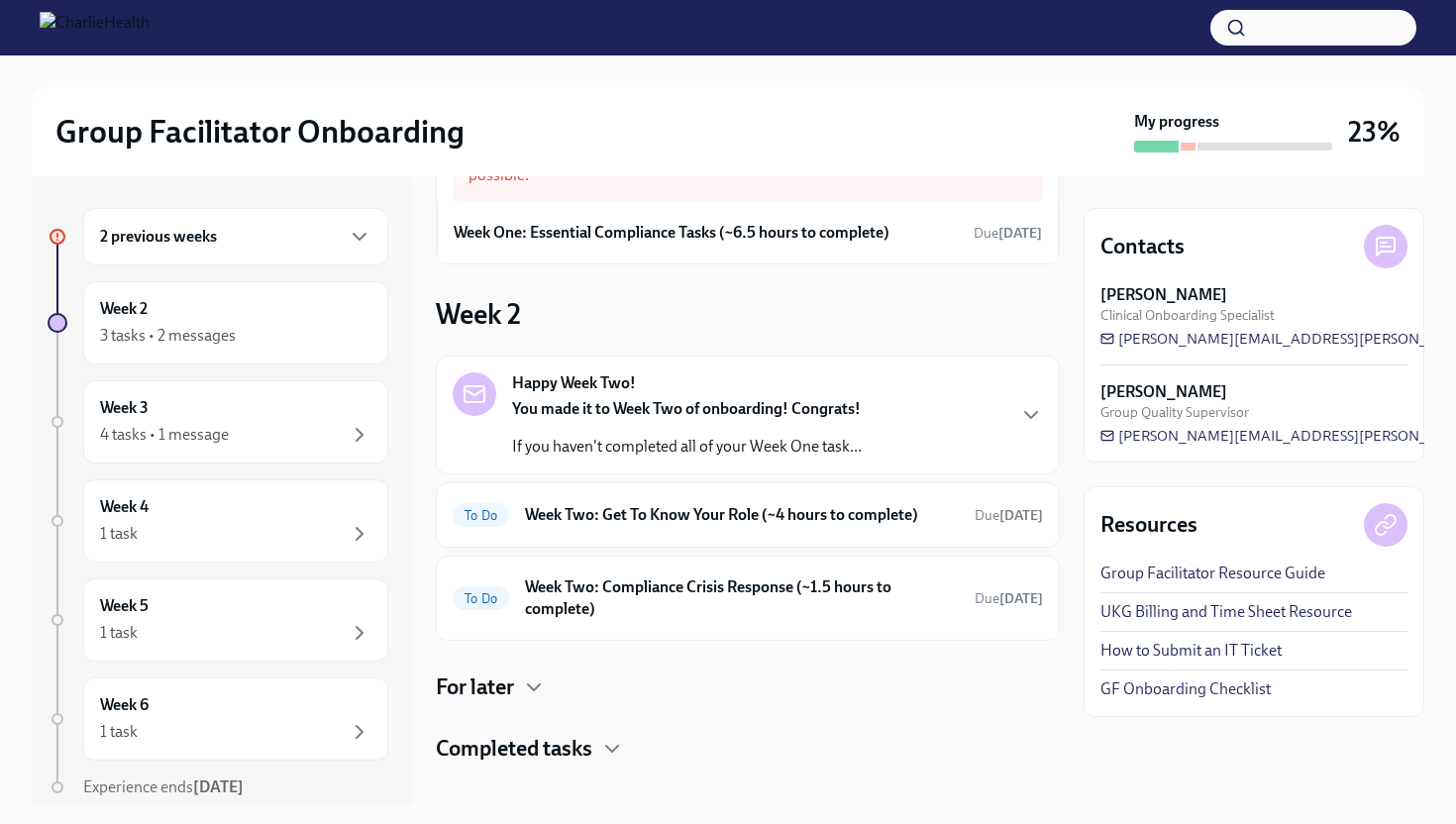 scroll, scrollTop: 121, scrollLeft: 0, axis: vertical 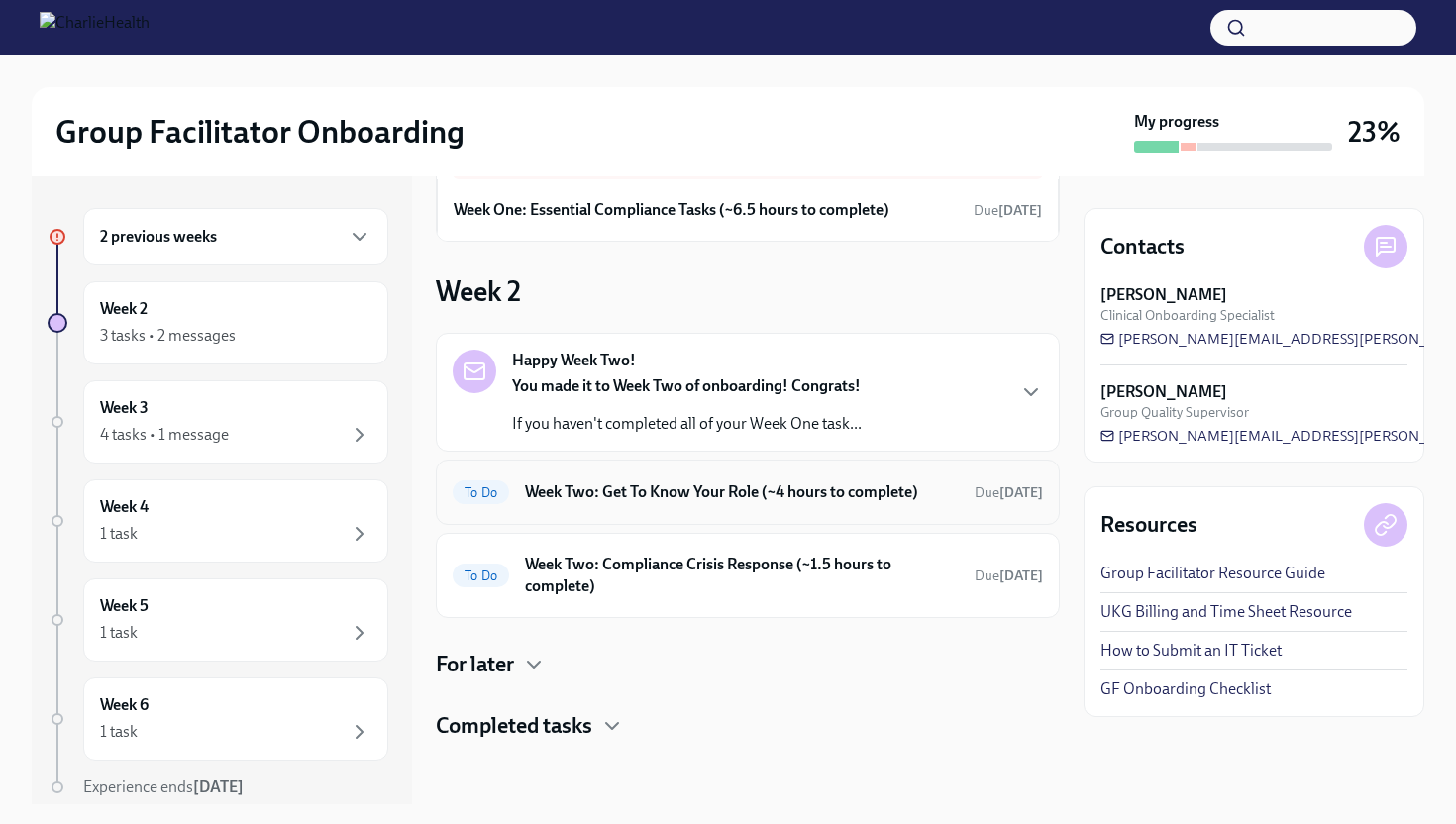 click on "Week Two: Get To Know Your Role (~4 hours to complete)" at bounding box center (742, 492) 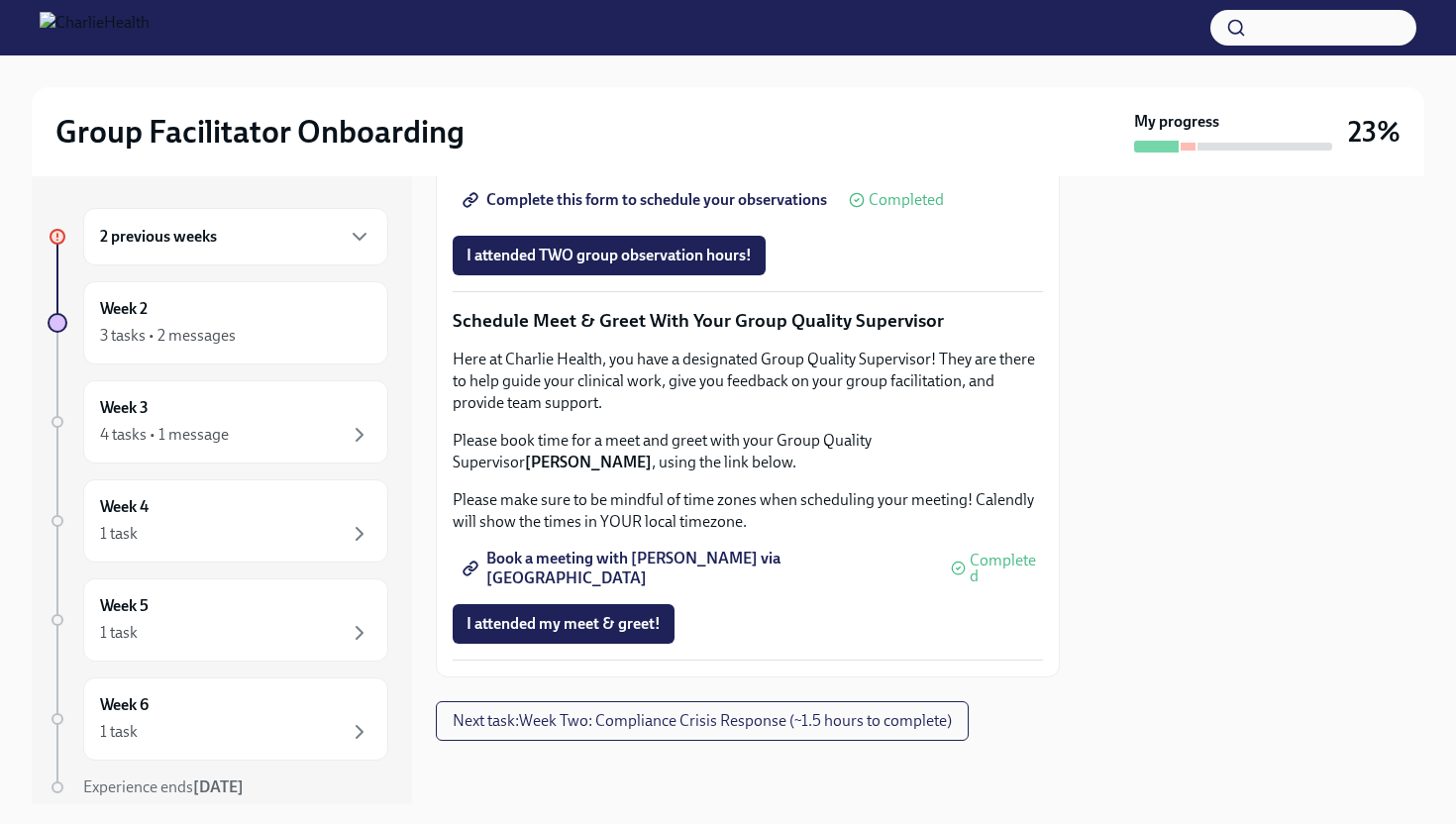 scroll, scrollTop: 1890, scrollLeft: 0, axis: vertical 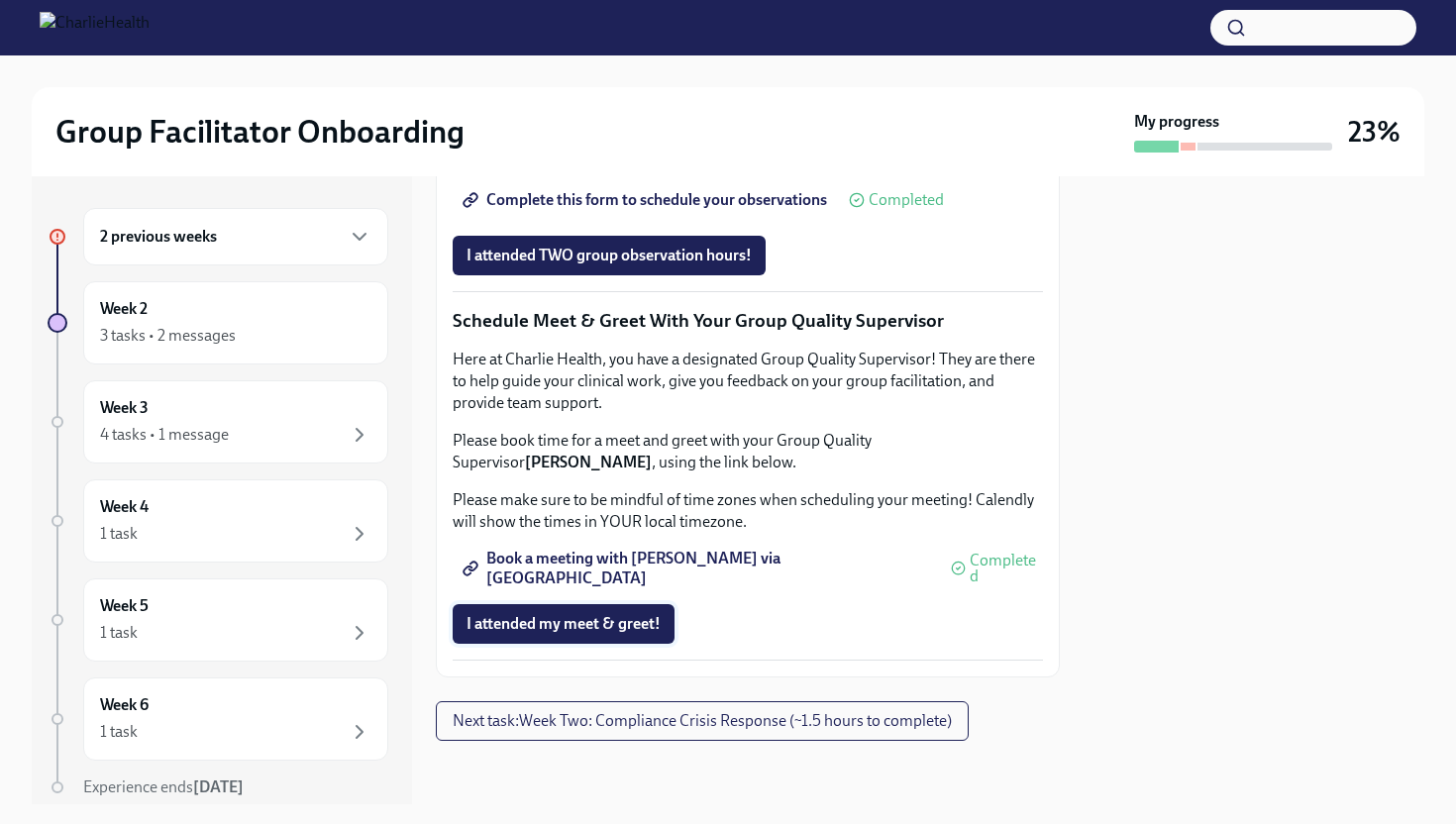 click on "I attended my meet & greet!" at bounding box center [564, 624] 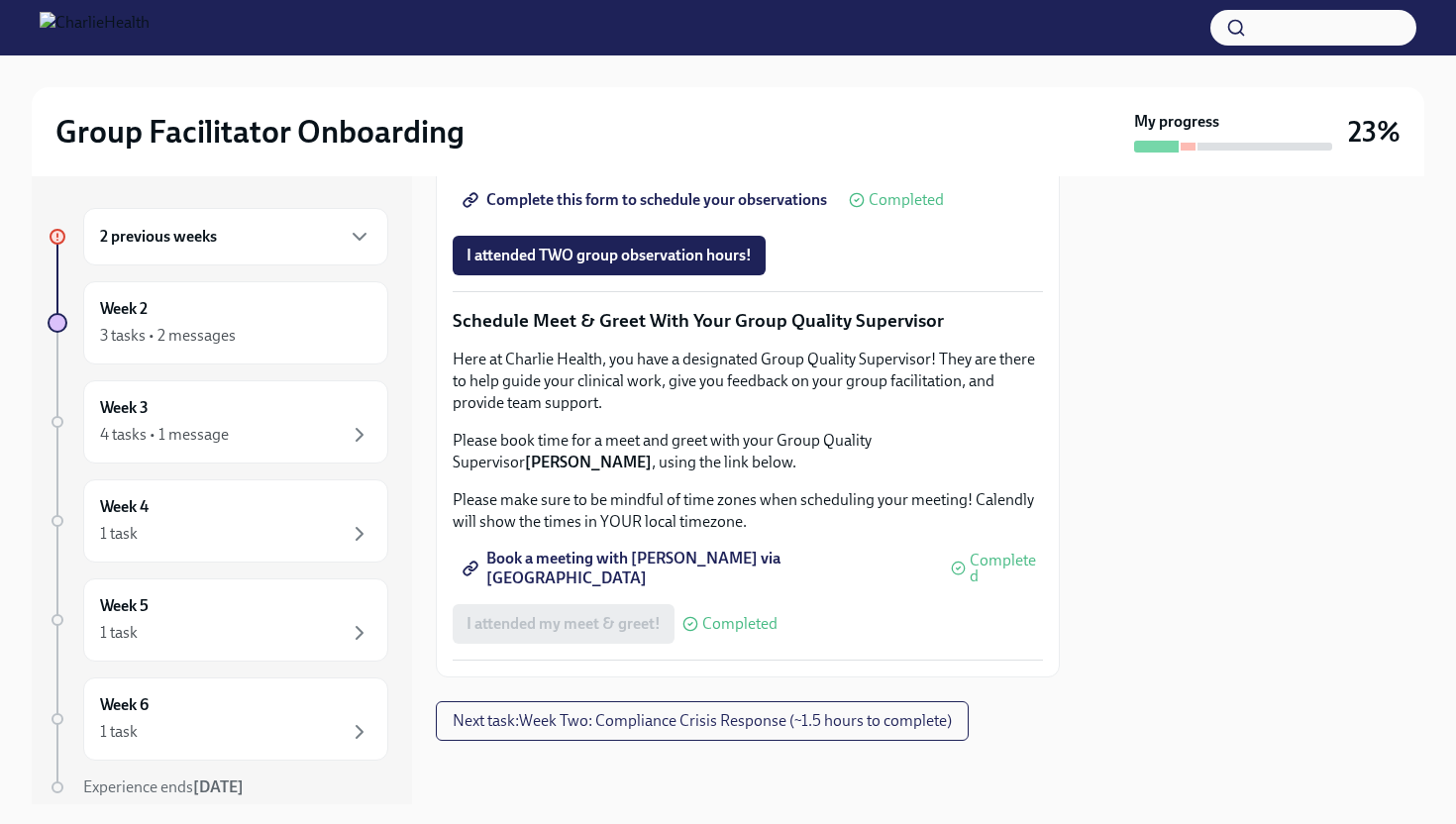 scroll, scrollTop: 1890, scrollLeft: 0, axis: vertical 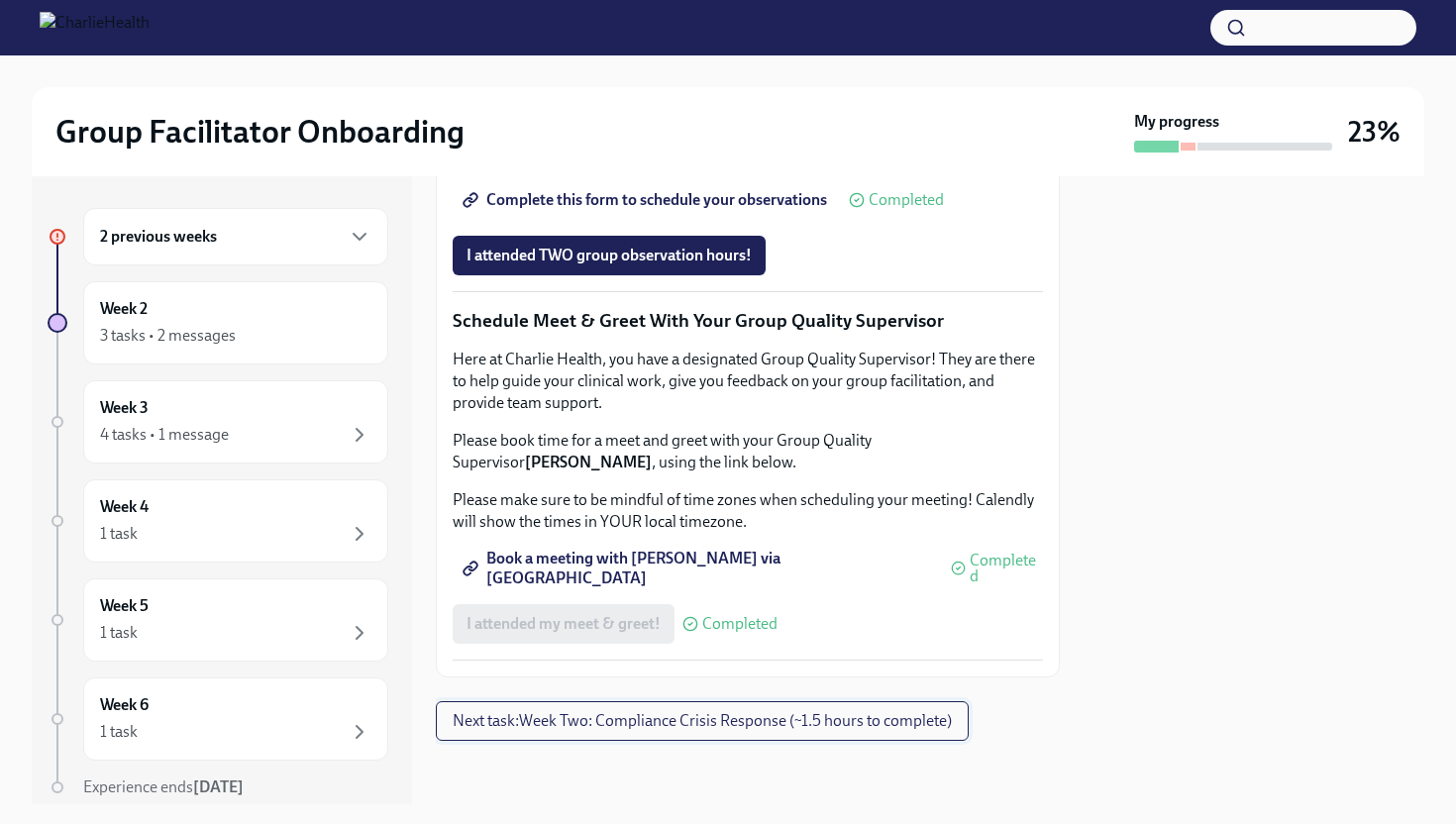 click on "Next task :  Week Two: Compliance Crisis Response (~1.5 hours to complete)" at bounding box center (702, 721) 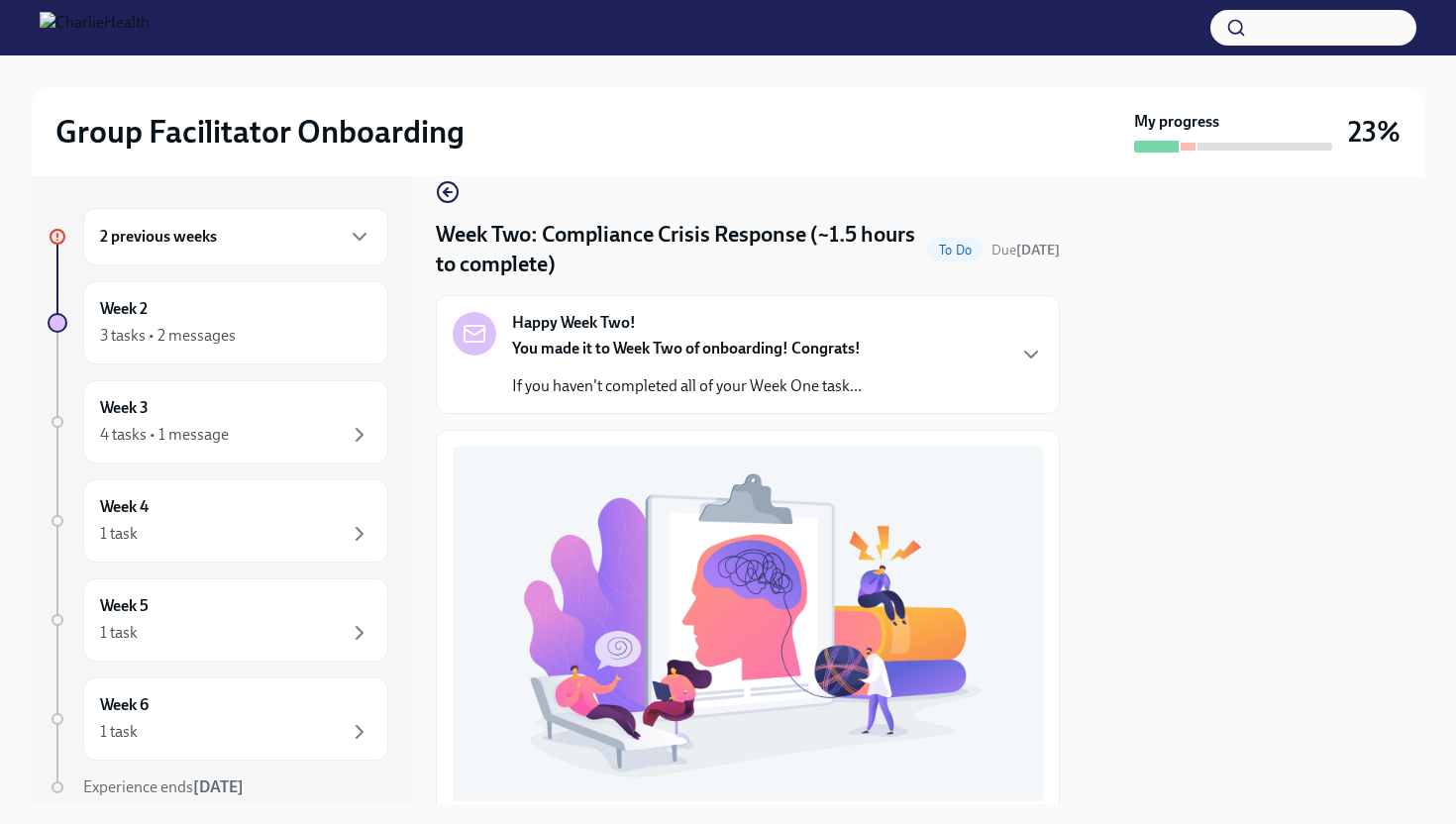 scroll, scrollTop: 0, scrollLeft: 0, axis: both 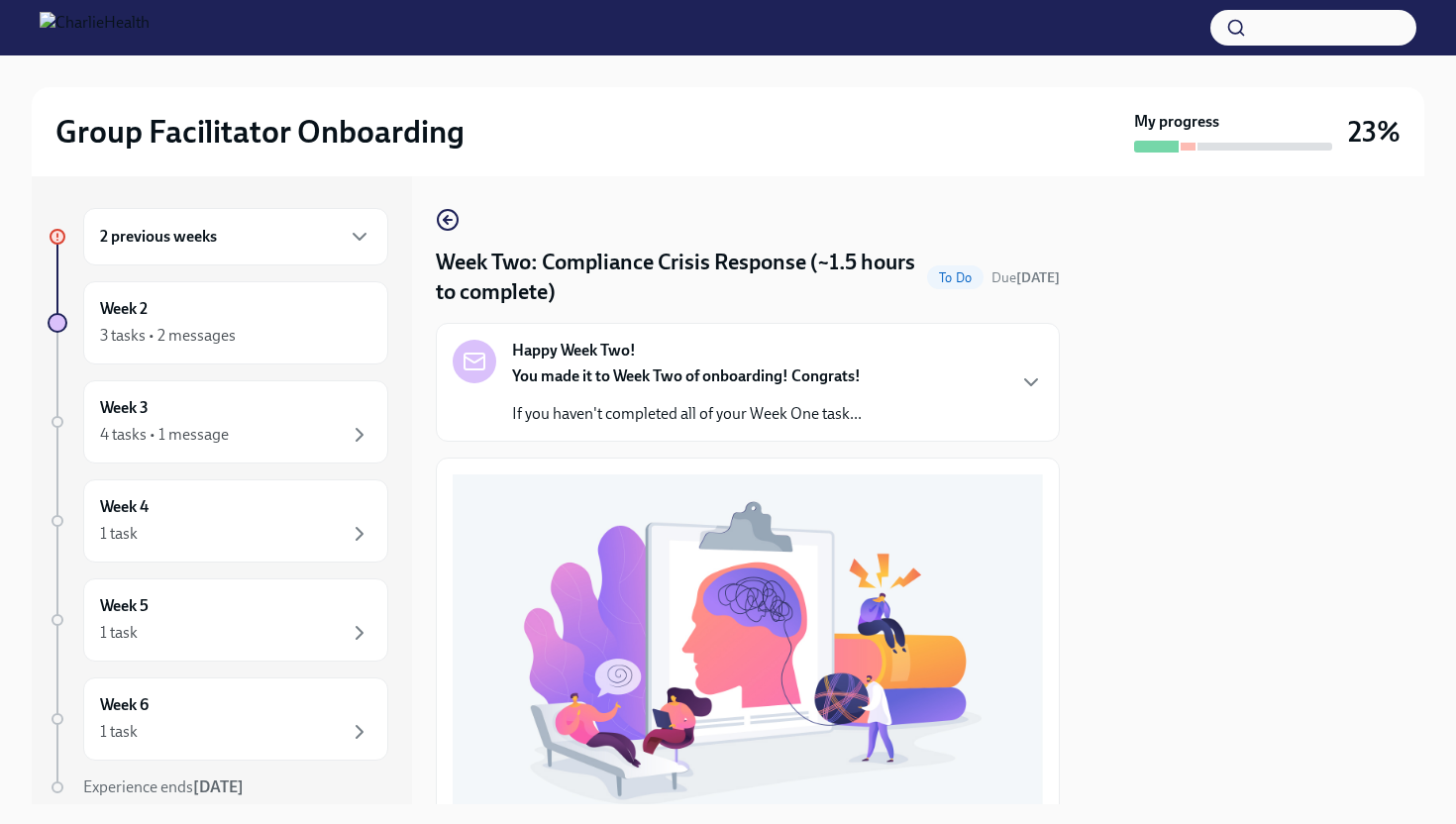 click on "You made it to Week Two of onboarding! Congrats!" at bounding box center (686, 375) 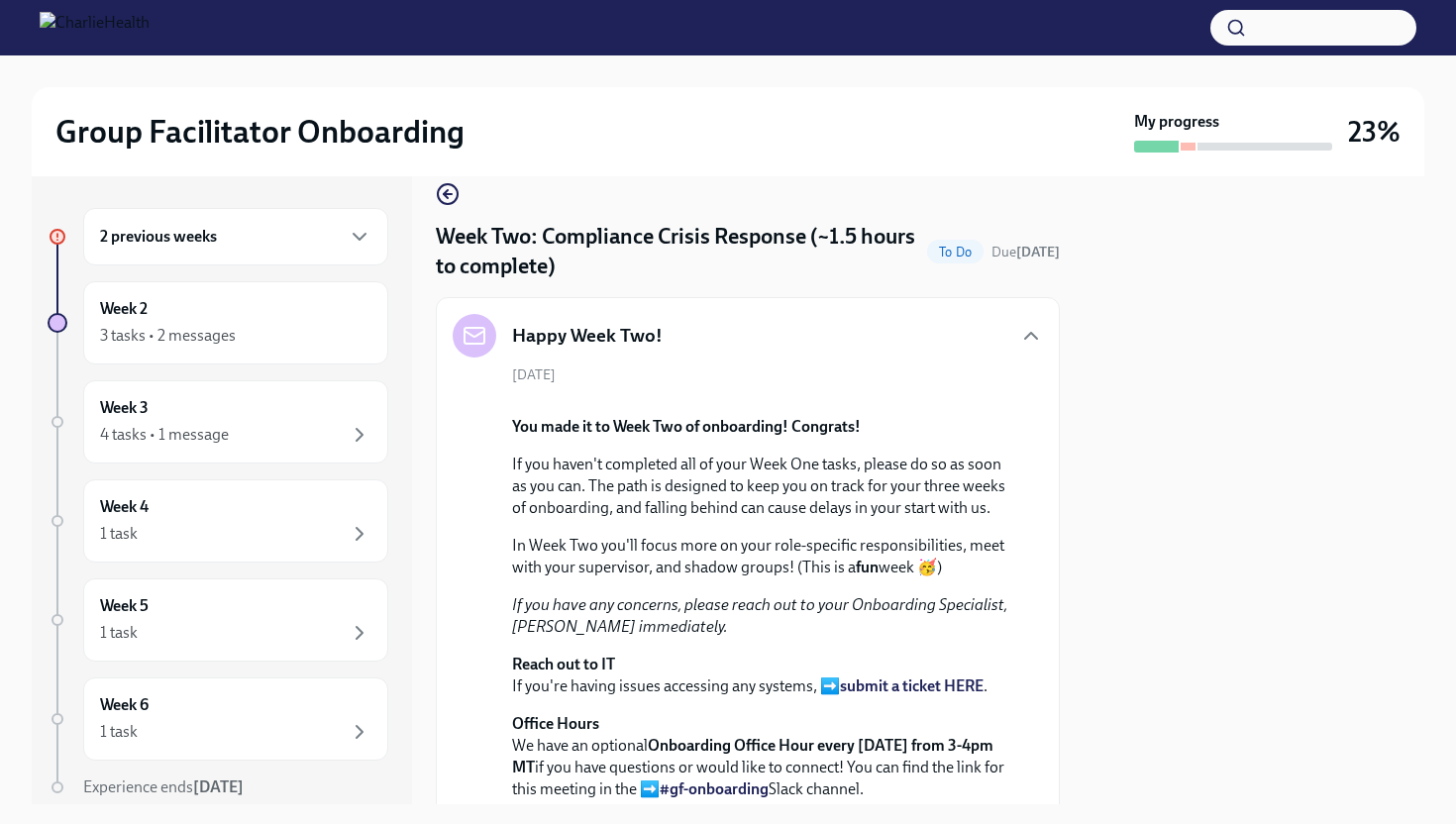 scroll, scrollTop: 0, scrollLeft: 0, axis: both 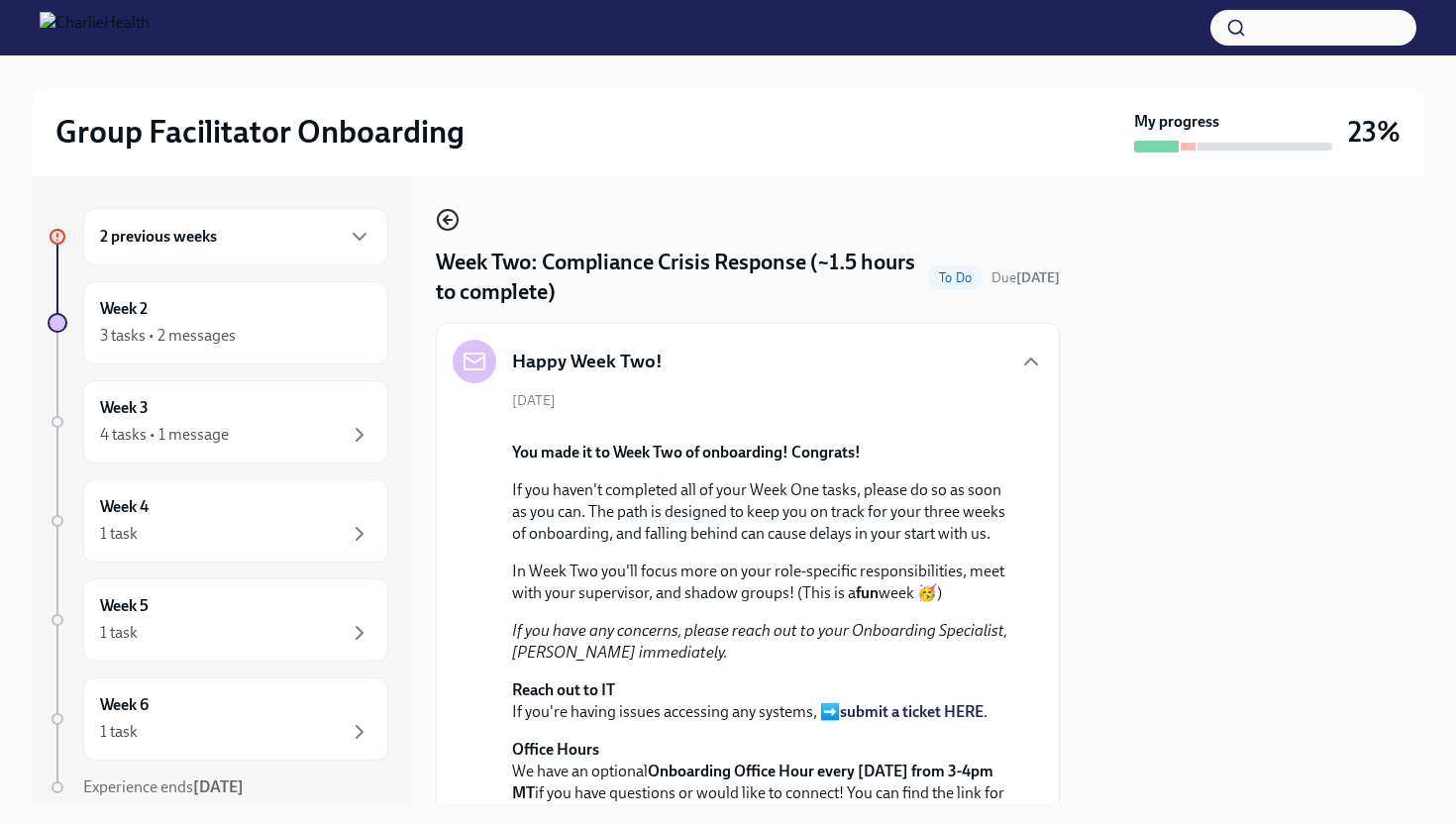 click 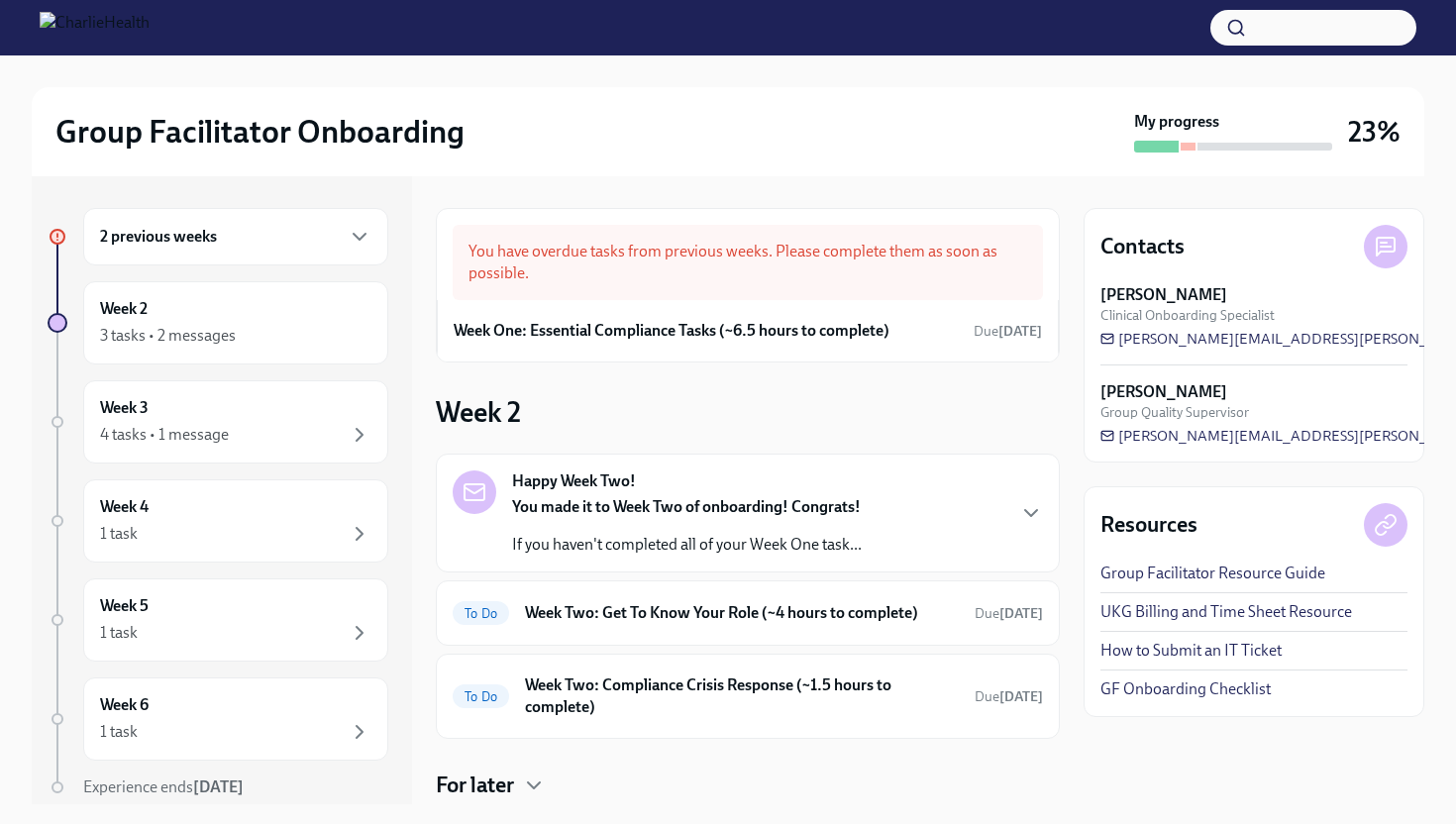 click on "Happy Week Two! You made it to Week Two of onboarding! Congrats!
If you haven't completed all of your Week One task..." at bounding box center (686, 513) 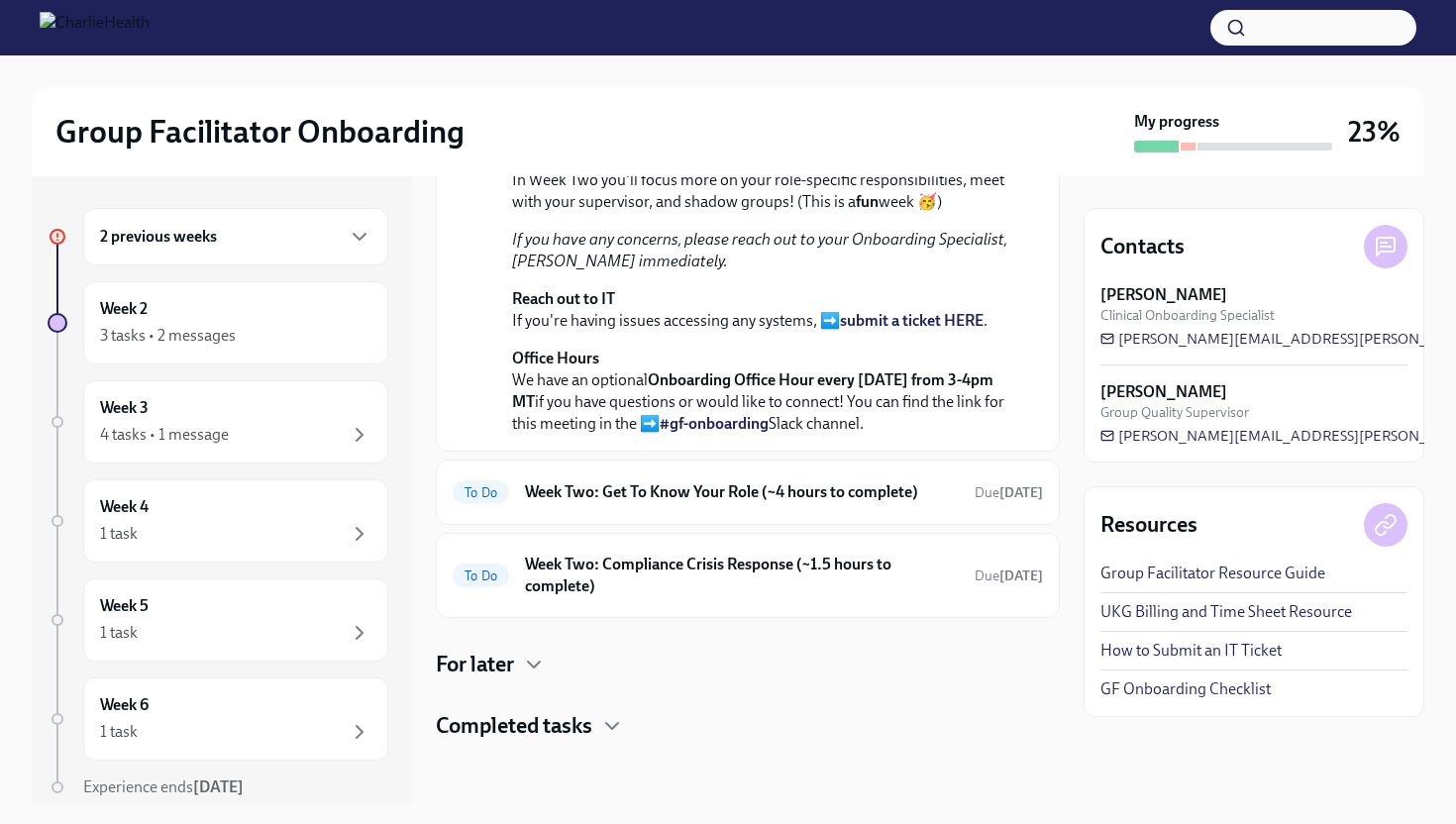 scroll, scrollTop: 748, scrollLeft: 0, axis: vertical 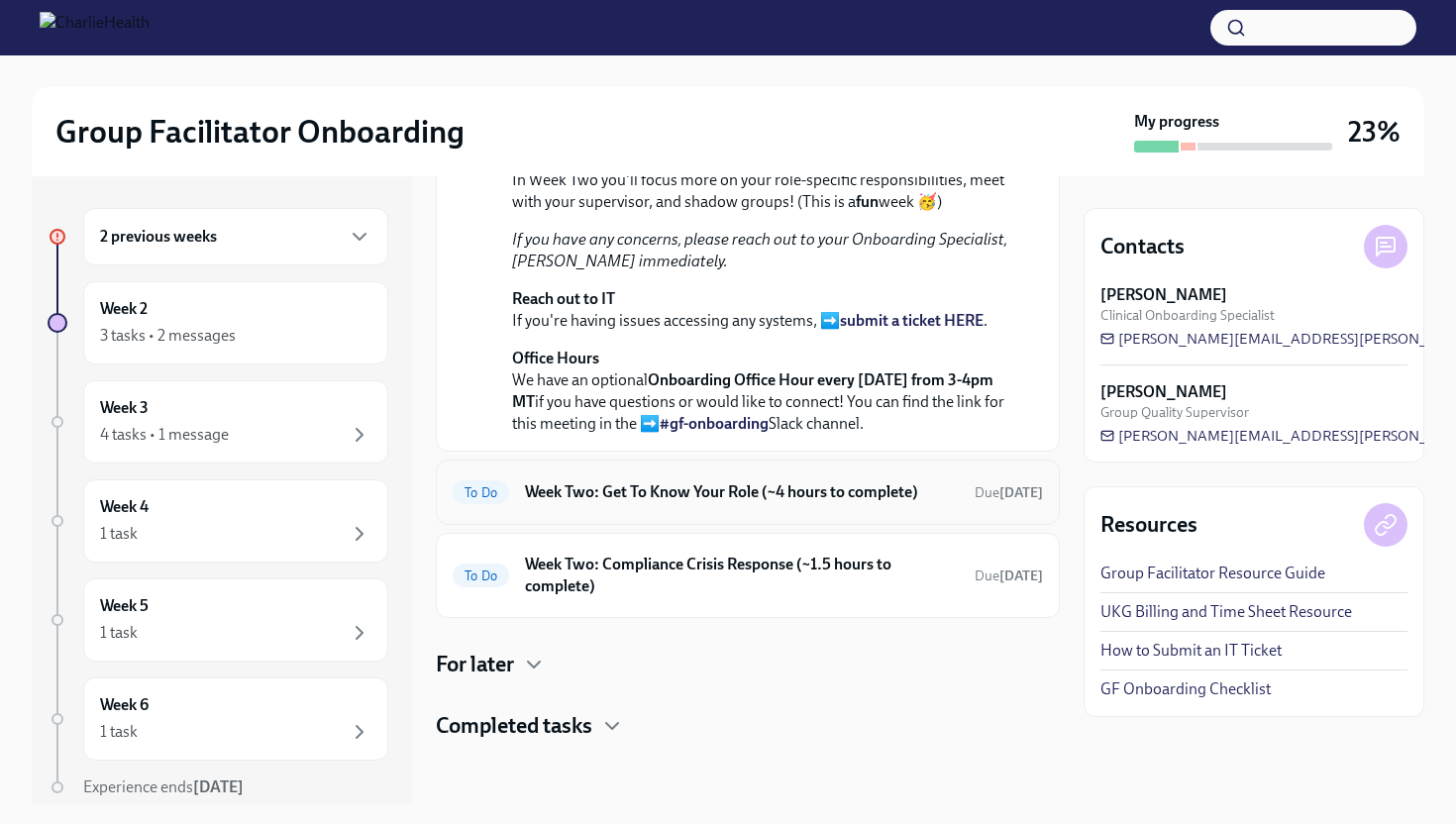 click on "To Do Week Two: Get To Know Your Role (~4 hours to complete) Due  [DATE]" at bounding box center (748, 492) 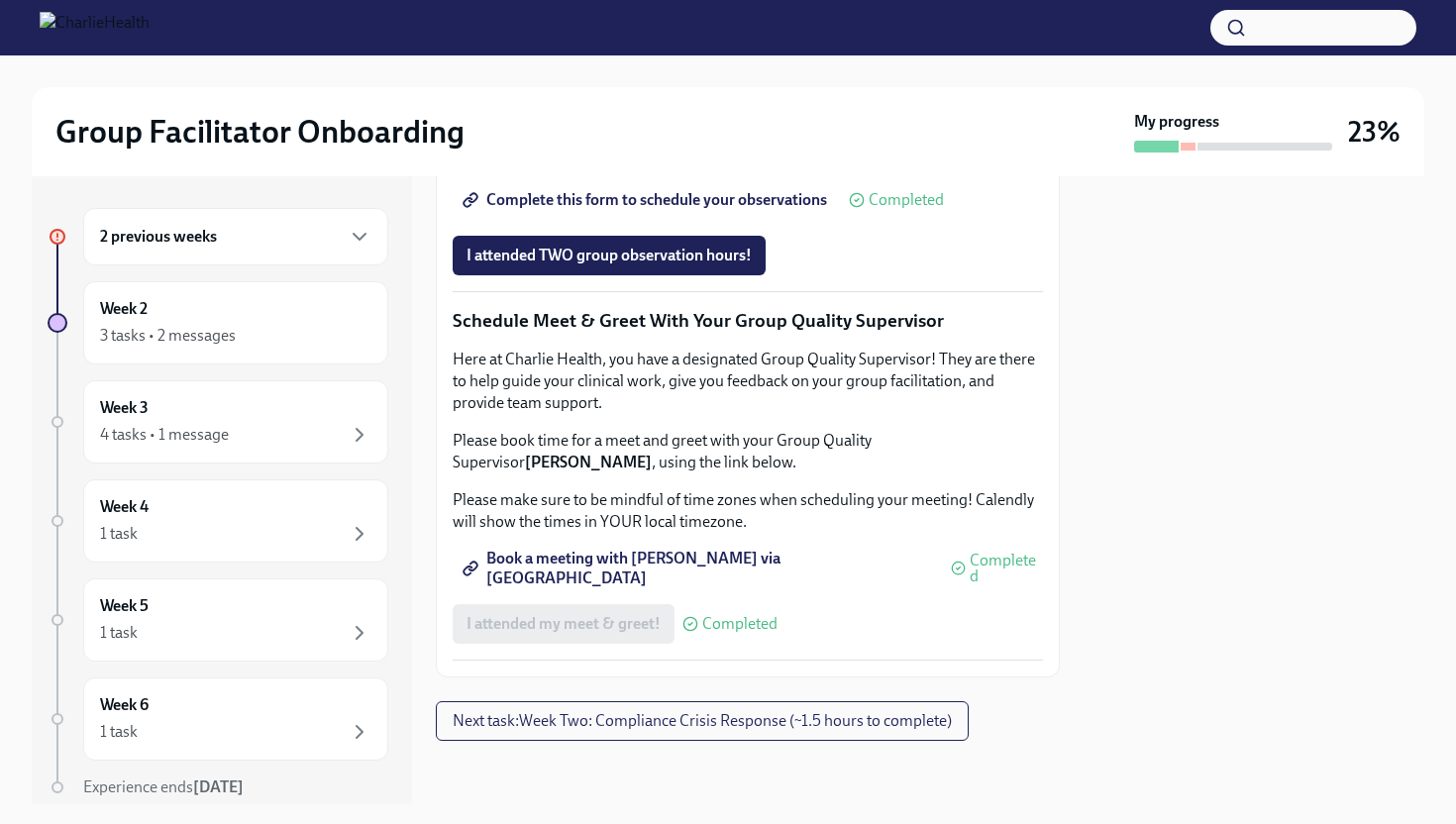 scroll, scrollTop: 1656, scrollLeft: 0, axis: vertical 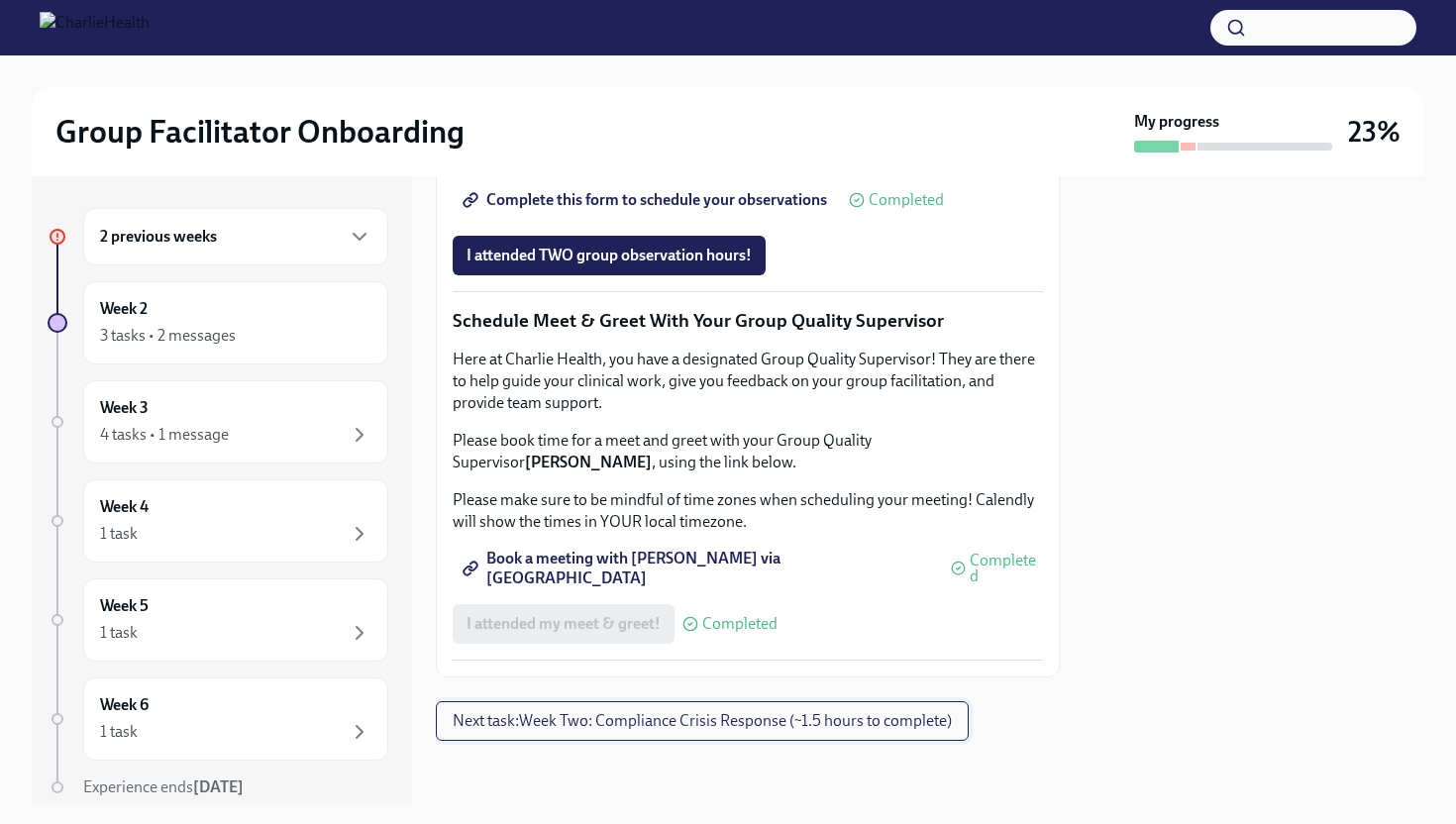 click on "Next task :  Week Two: Compliance Crisis Response (~1.5 hours to complete)" at bounding box center [702, 721] 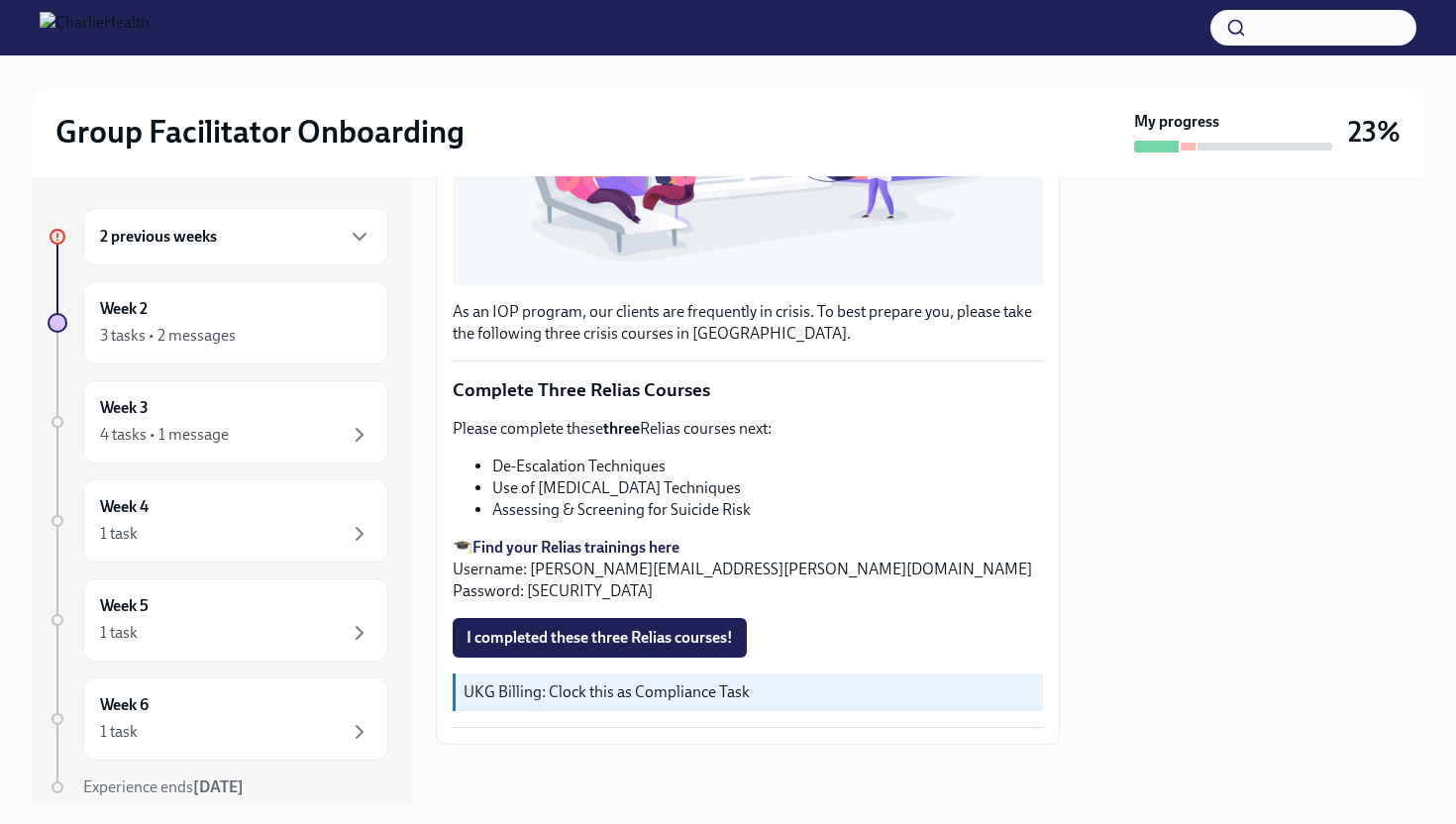 scroll, scrollTop: 549, scrollLeft: 0, axis: vertical 